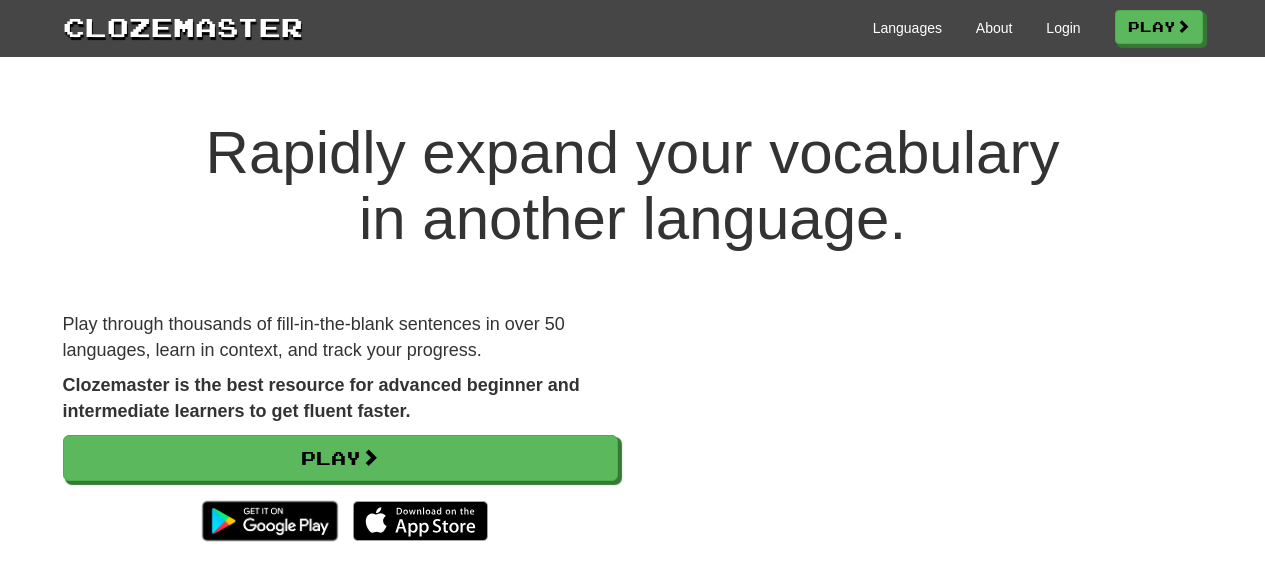 scroll, scrollTop: 0, scrollLeft: 0, axis: both 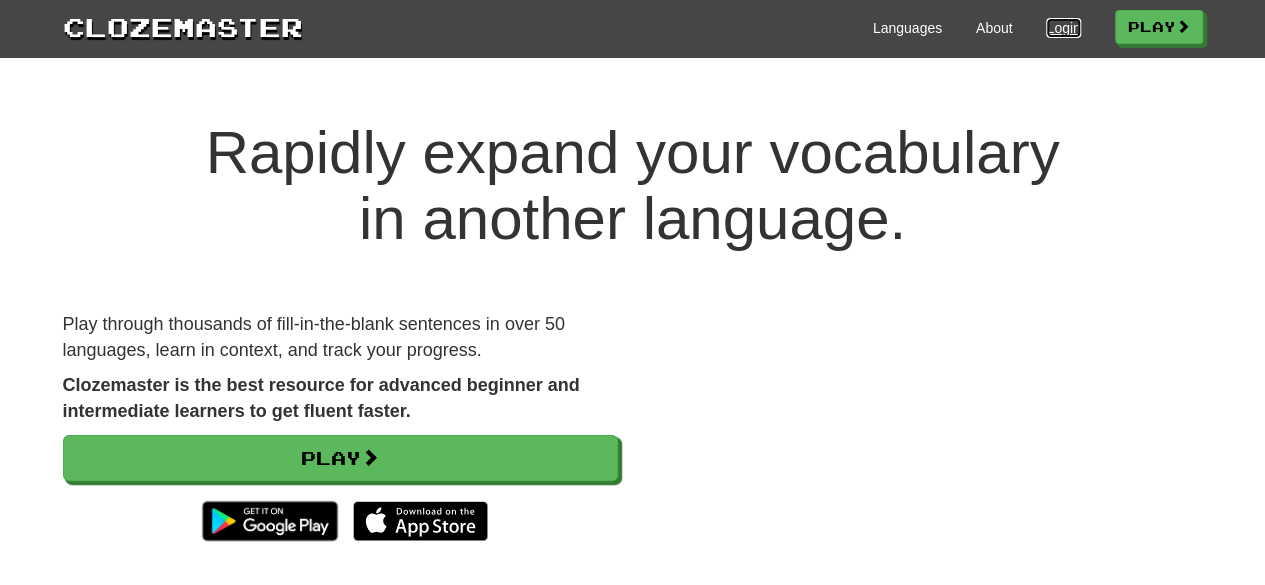 click on "Login" at bounding box center [1063, 28] 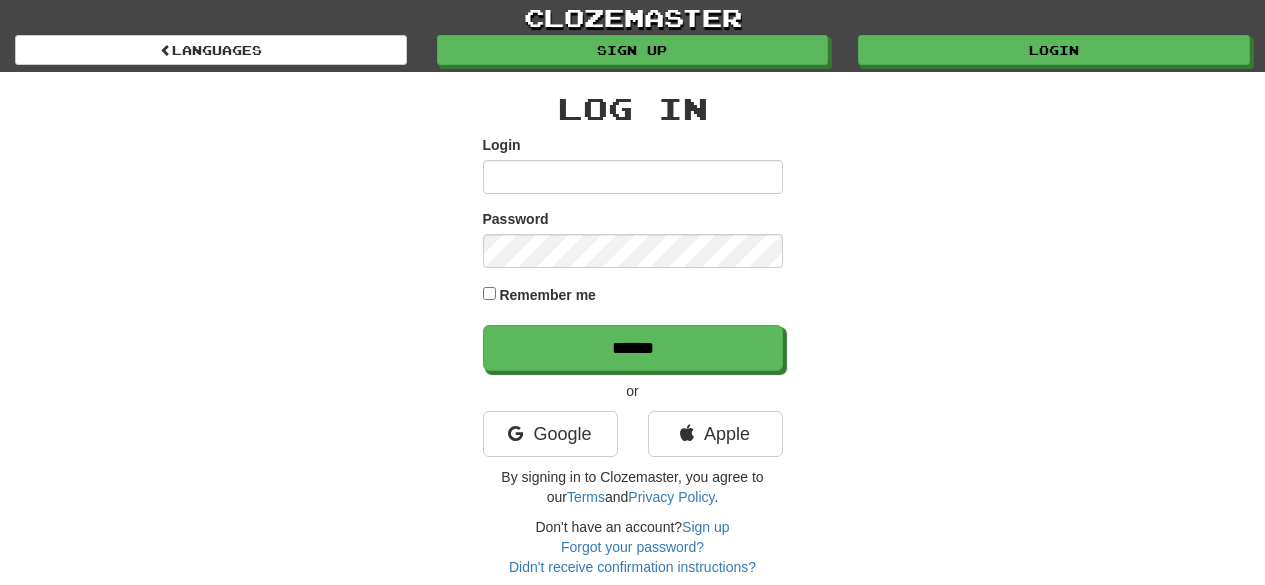 scroll, scrollTop: 0, scrollLeft: 0, axis: both 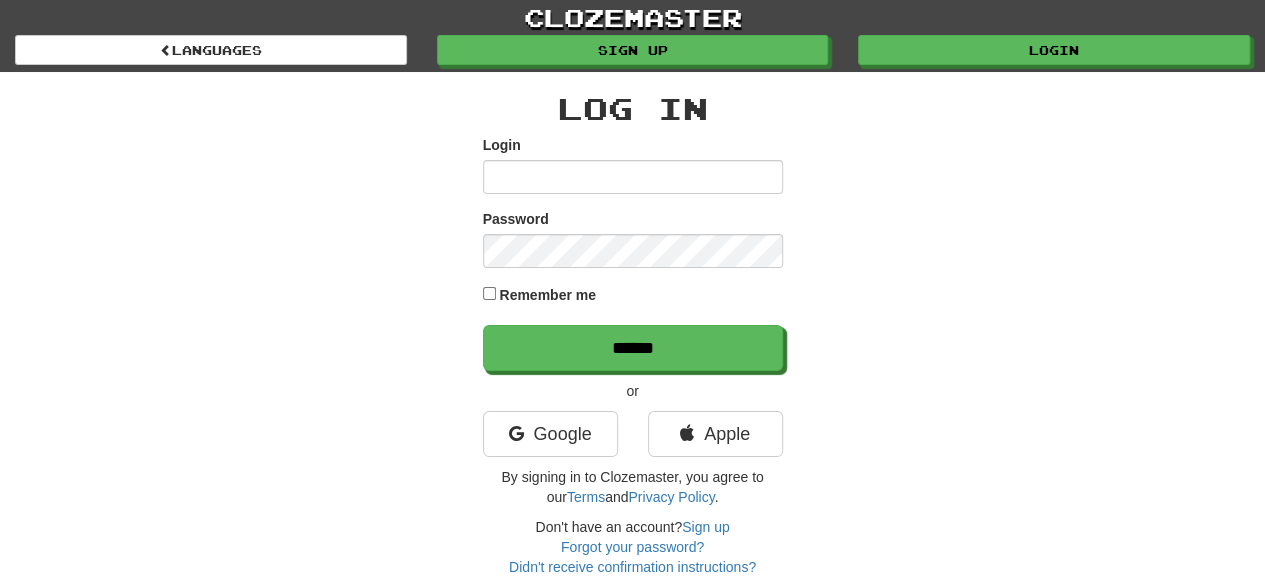 click on "Login" at bounding box center (633, 177) 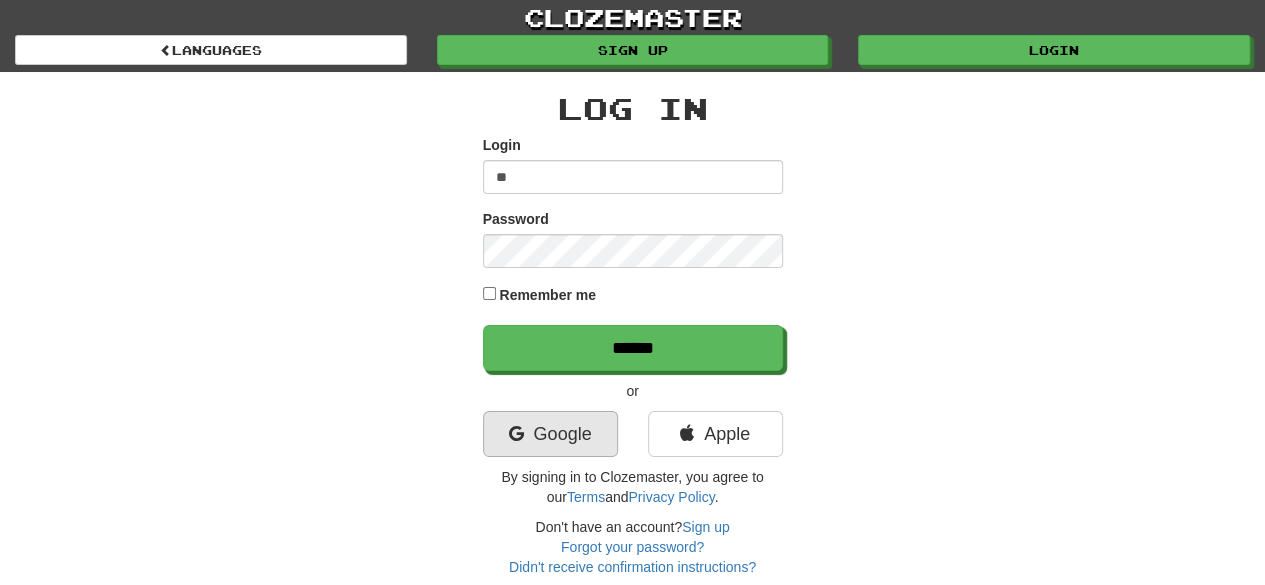 type on "**" 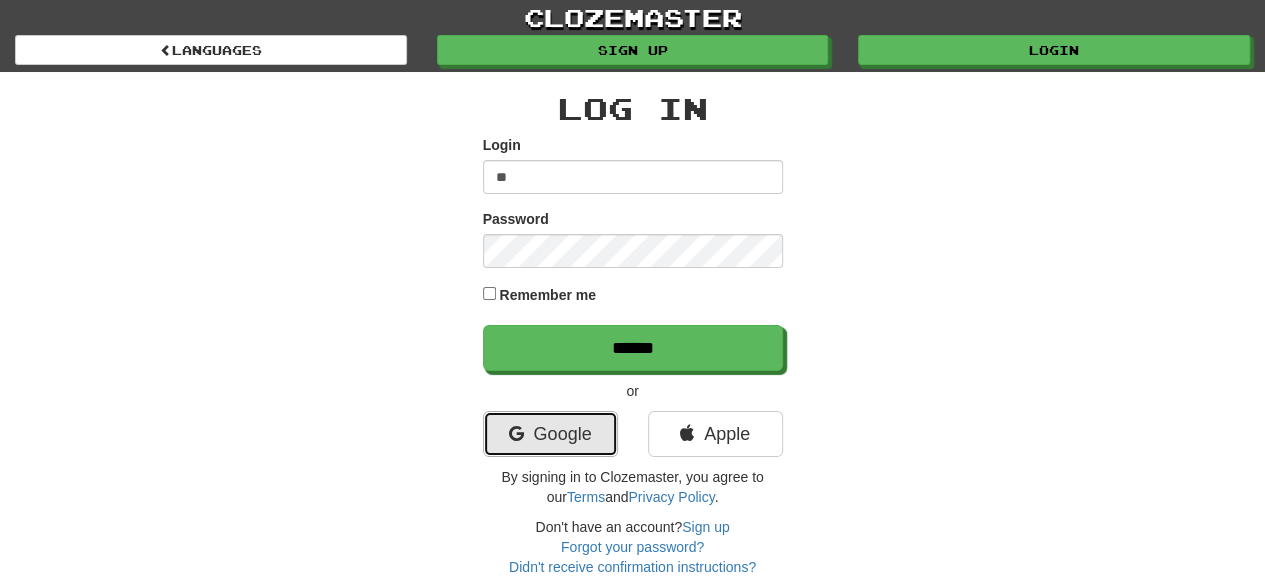 click on "Google" at bounding box center [550, 434] 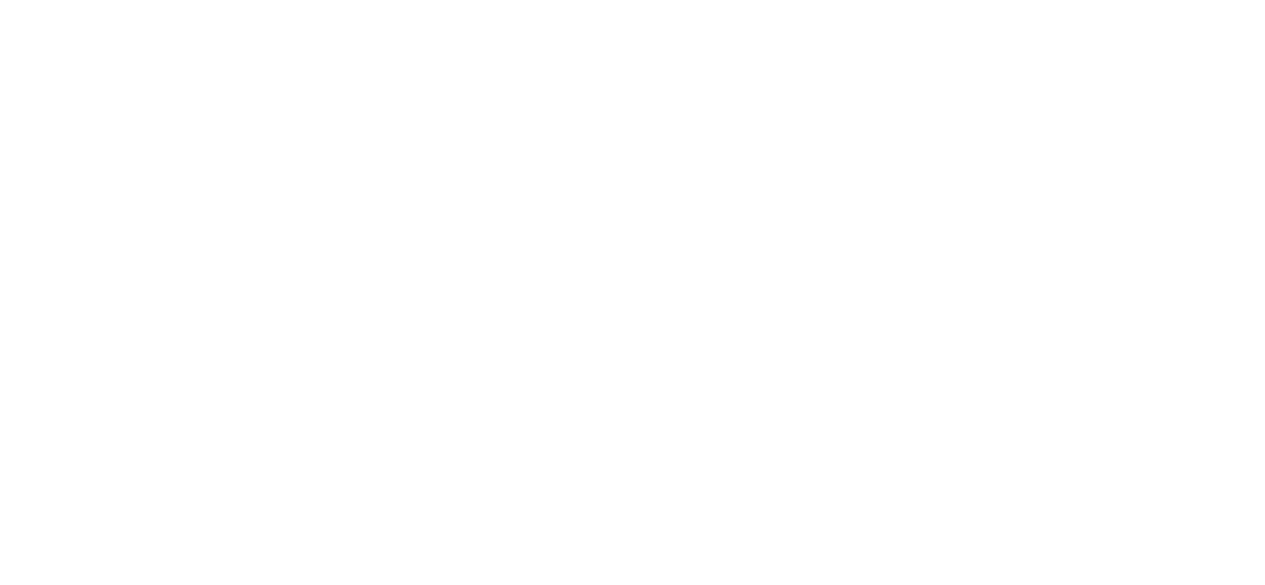 scroll, scrollTop: 0, scrollLeft: 0, axis: both 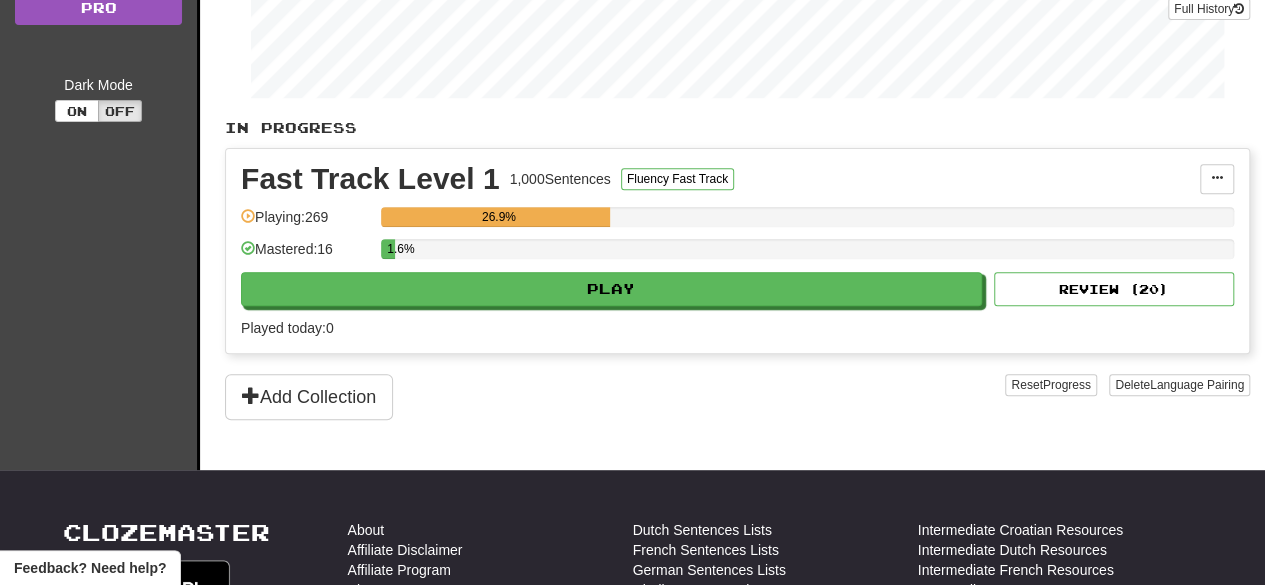 click on "Fast Track Level 1 1,000  Sentences Fluency Fast Track Manage Sentences Unpin from Dashboard  Playing:  269 26.9%  Mastered:  16 1.6% Play Review ( 20 ) Played today:  0" at bounding box center [737, 251] 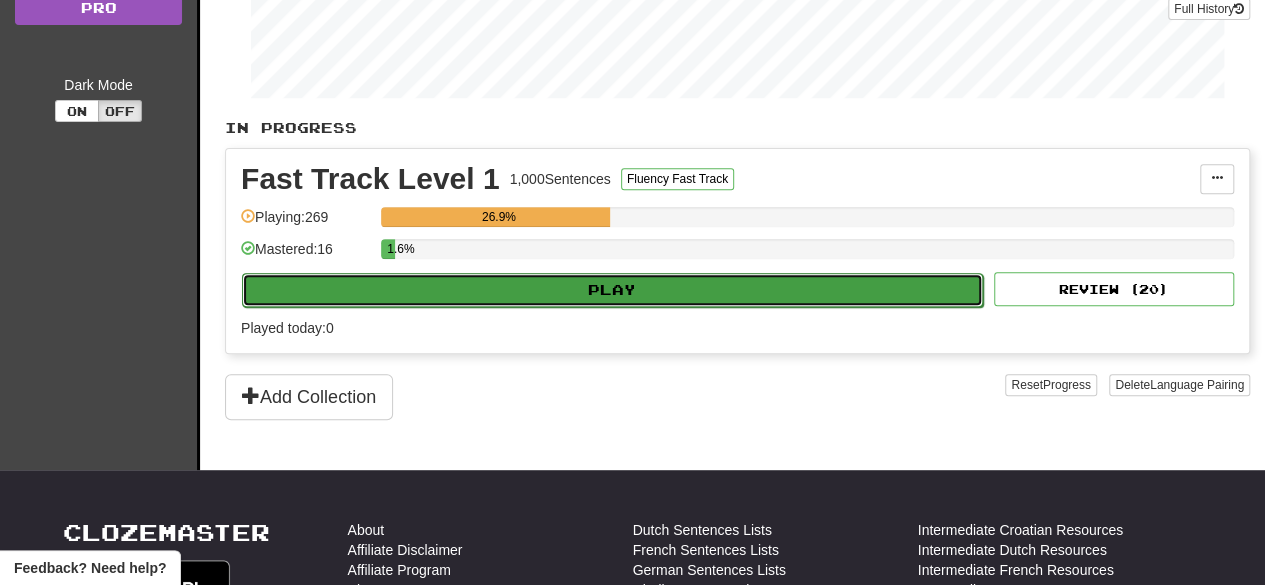 click on "Play" at bounding box center [612, 290] 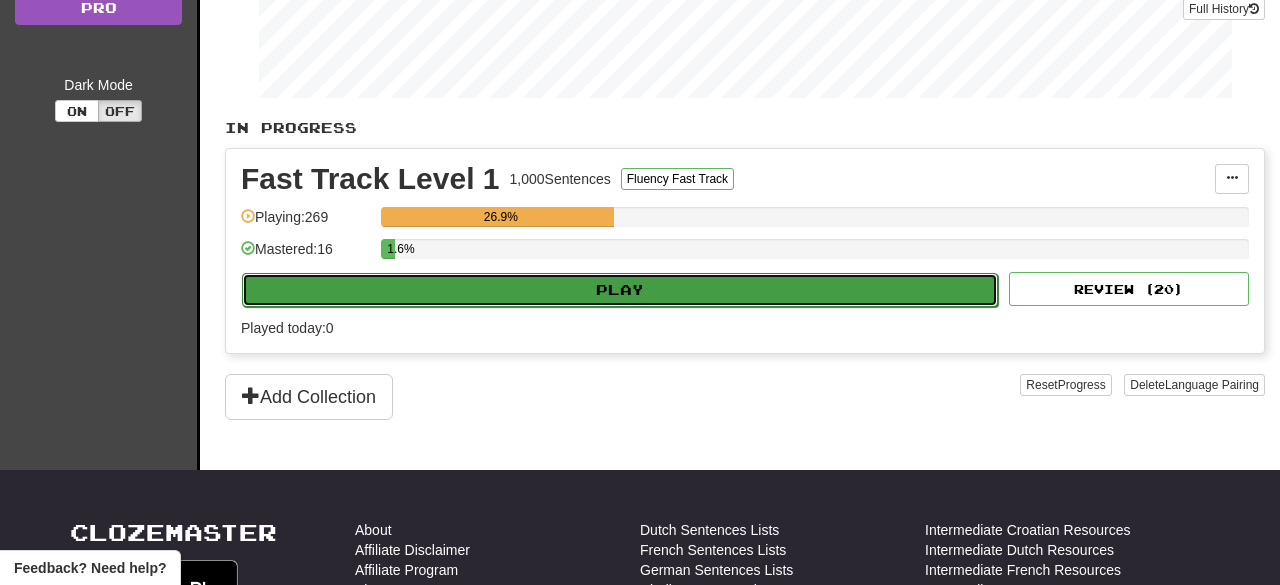 select on "**" 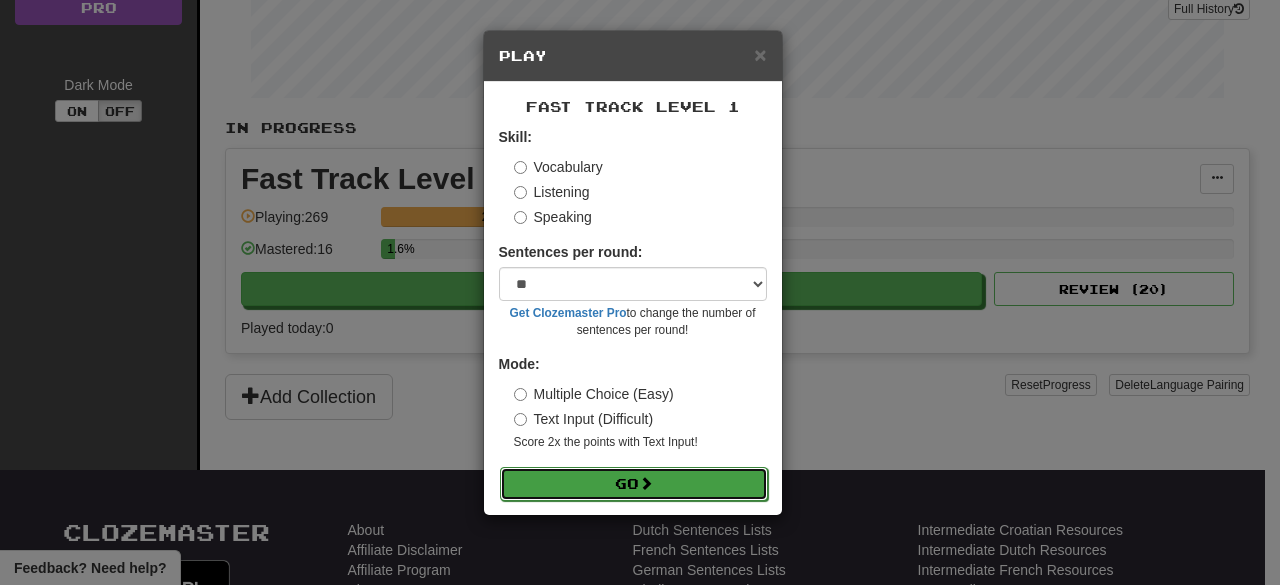 click on "Go" at bounding box center (634, 484) 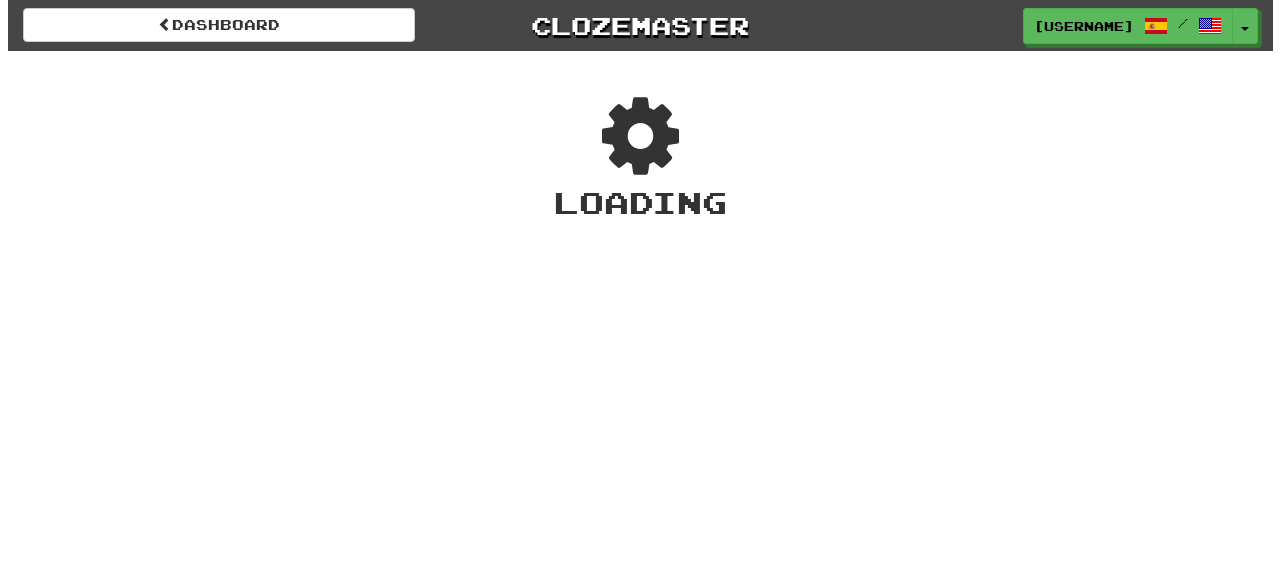 scroll, scrollTop: 0, scrollLeft: 0, axis: both 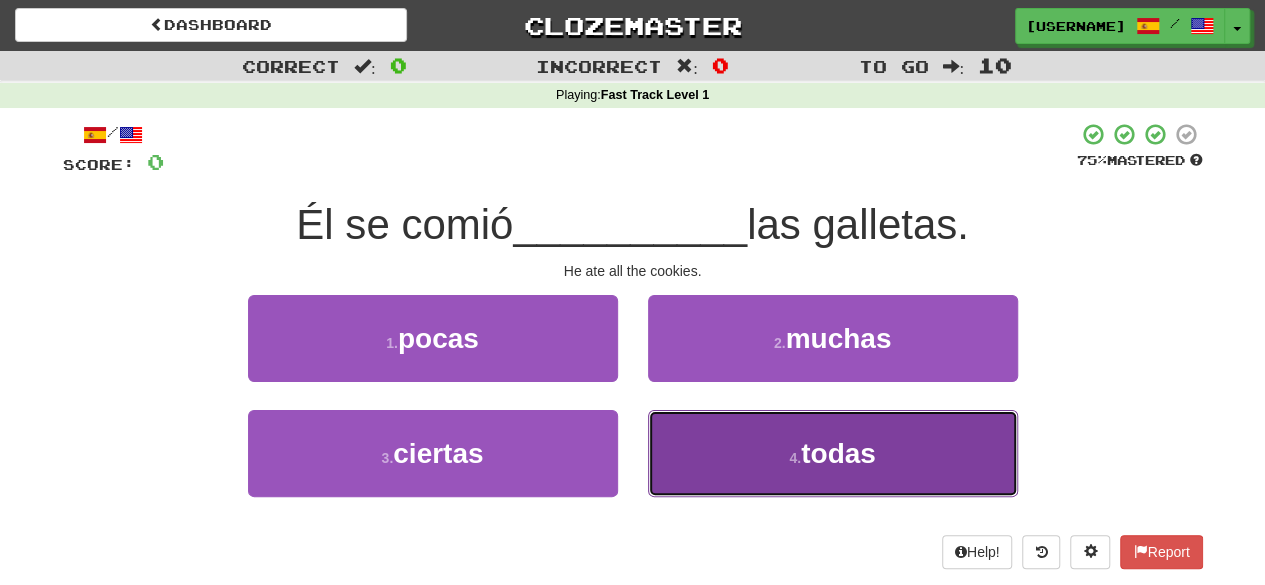 click on "todas" at bounding box center [838, 453] 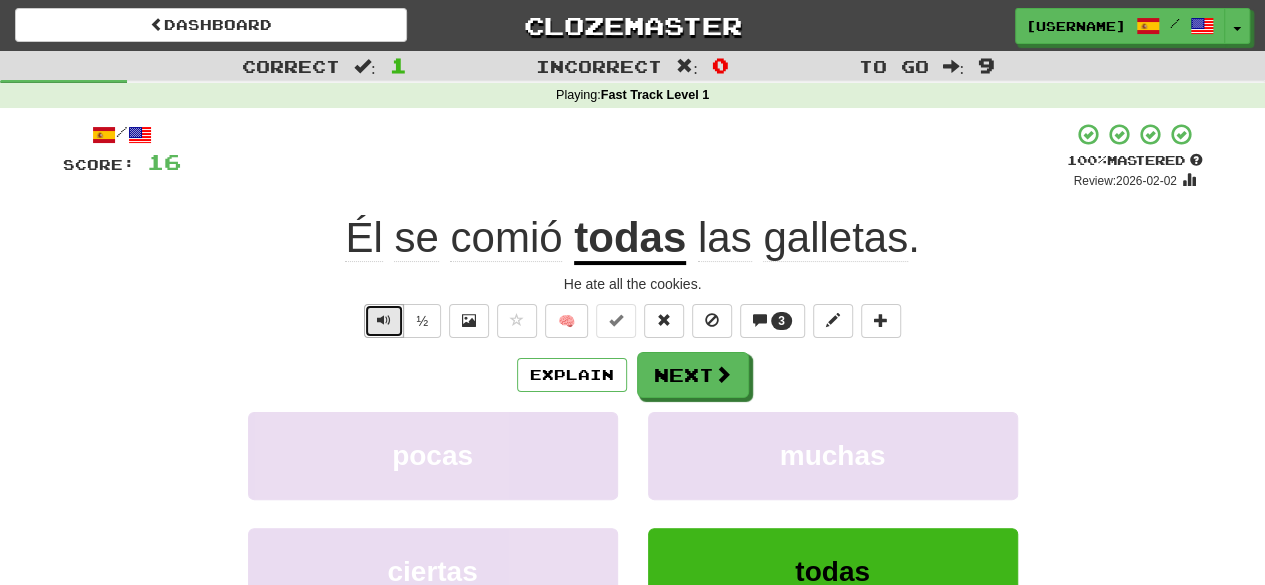 click at bounding box center (384, 321) 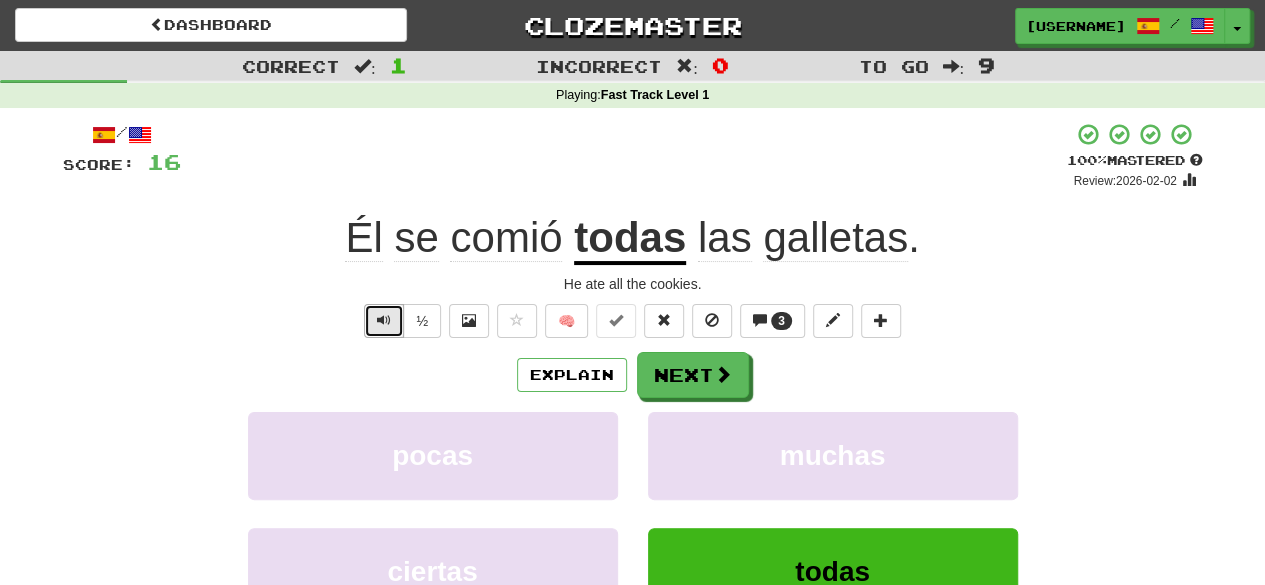 click at bounding box center (384, 321) 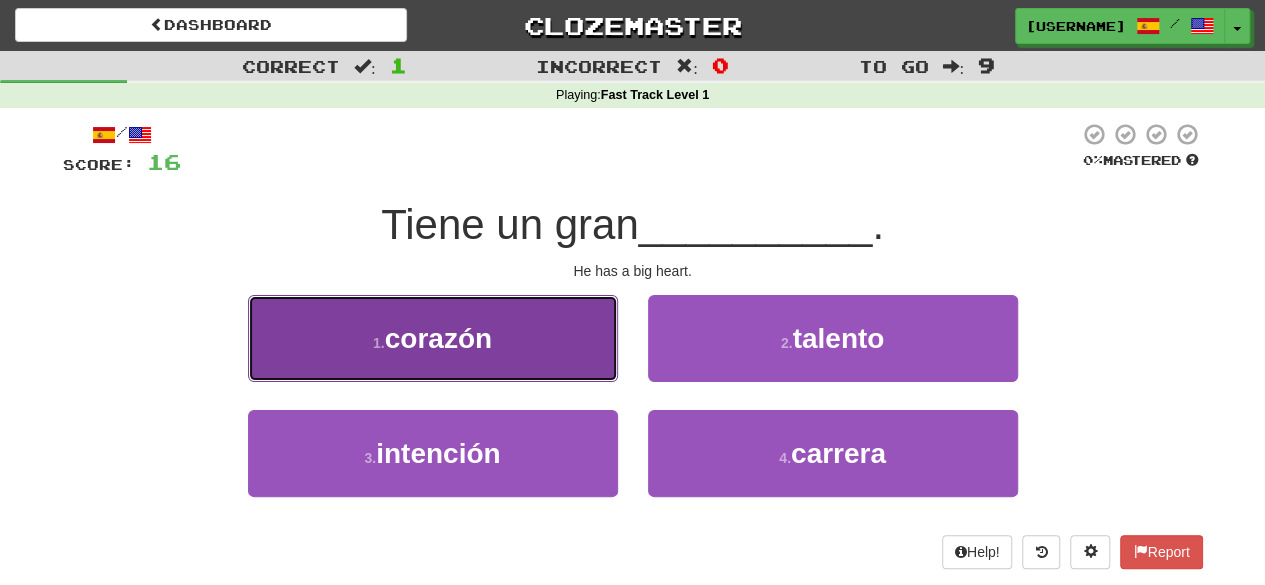 click on "1 .  corazón" at bounding box center [433, 338] 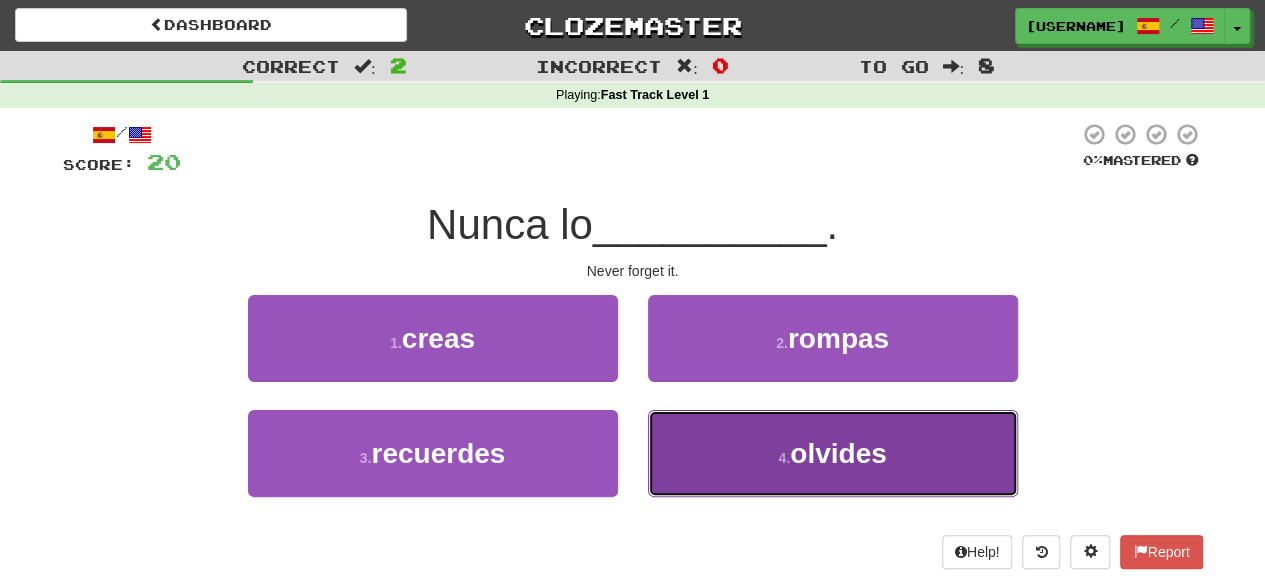click on "olvides" at bounding box center [838, 453] 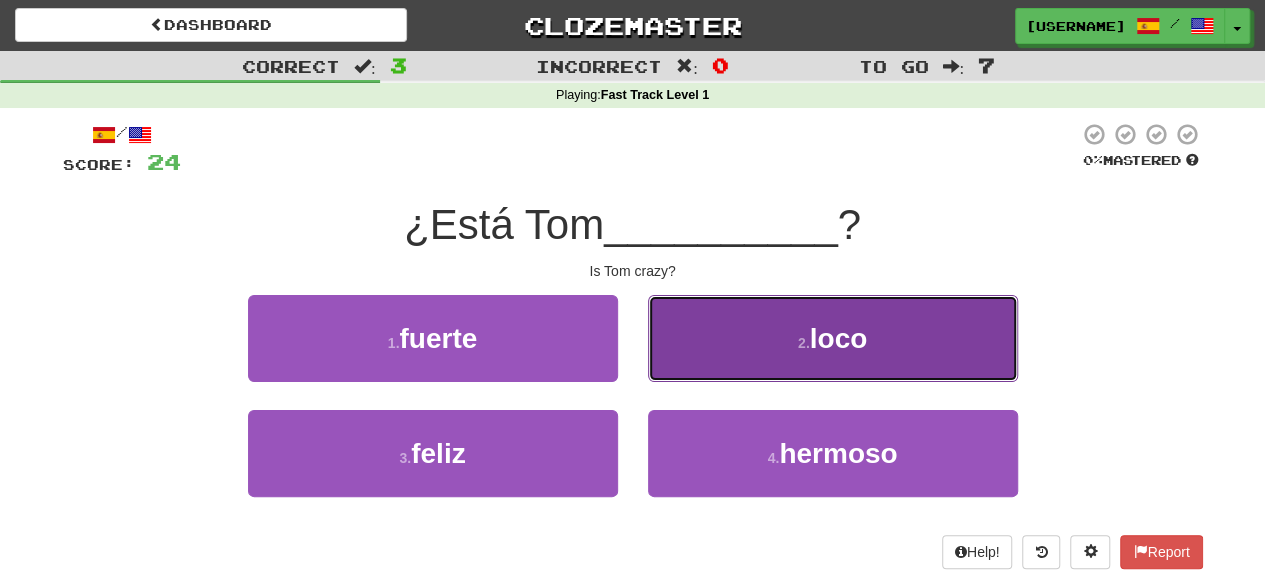 click on "loco" at bounding box center (839, 338) 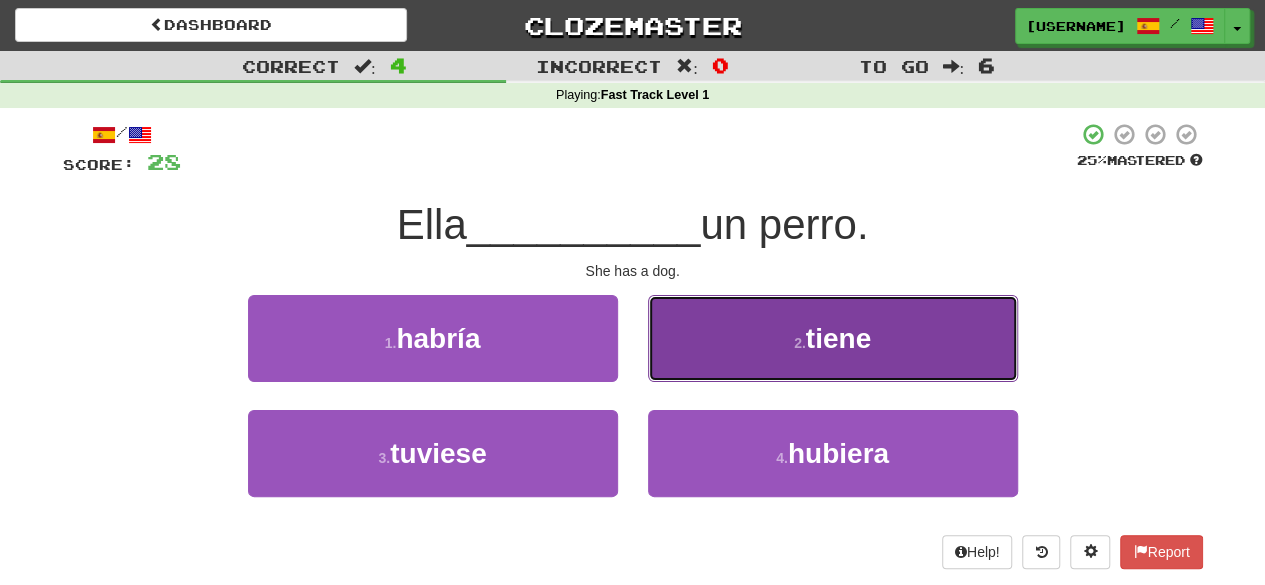 click on "2 .  tiene" at bounding box center (833, 338) 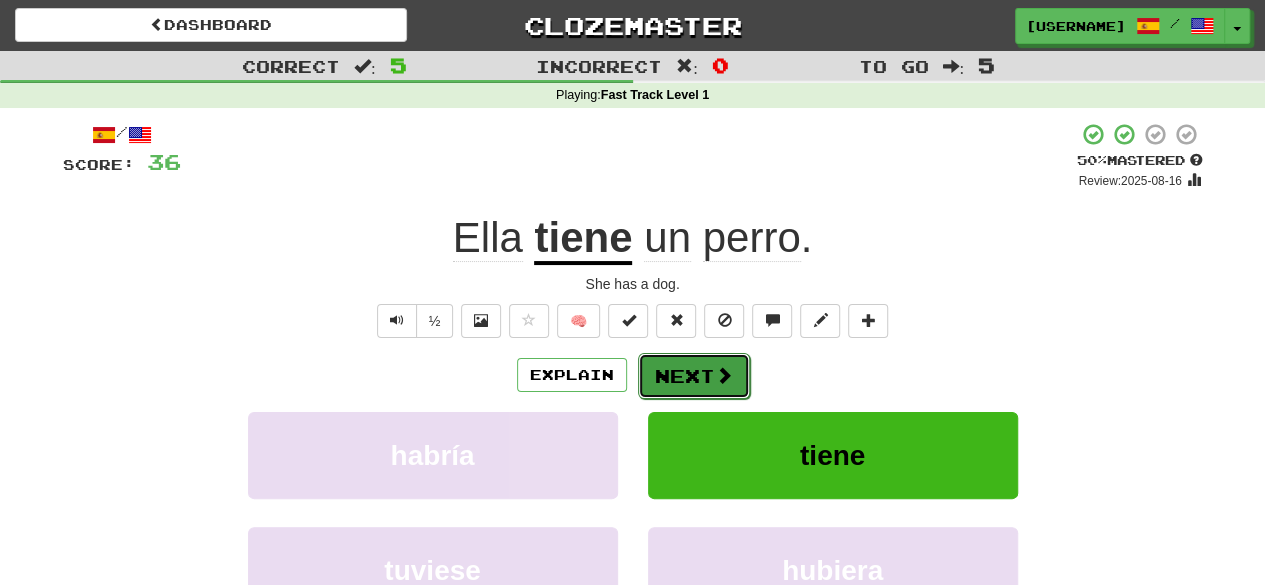 click at bounding box center [724, 375] 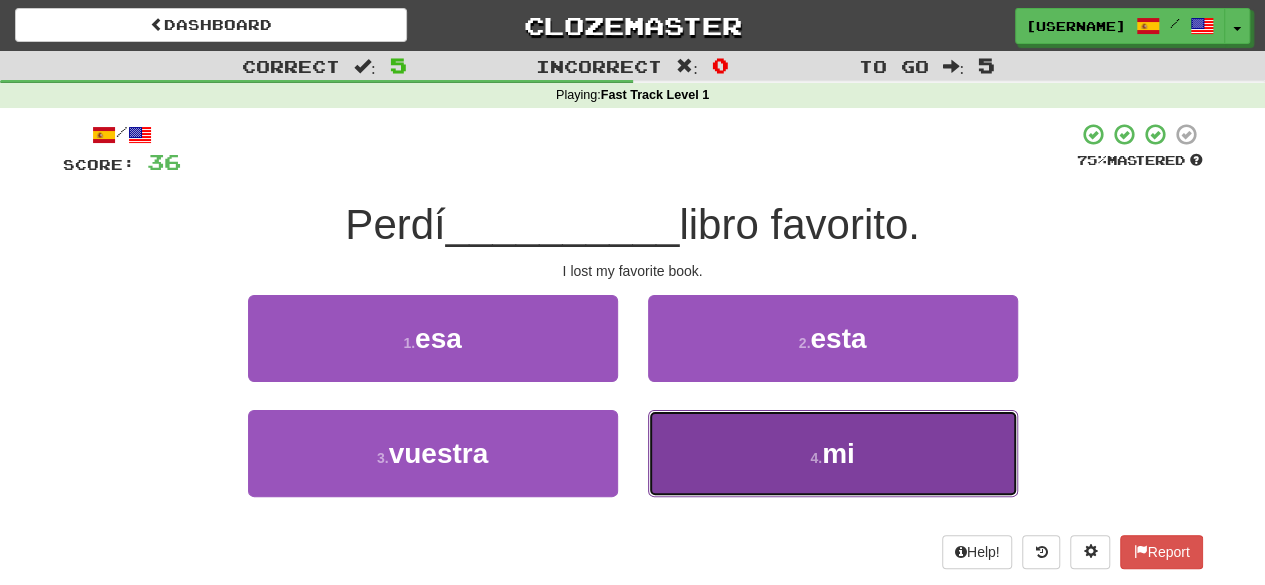 click on "4 .  mi" at bounding box center [833, 453] 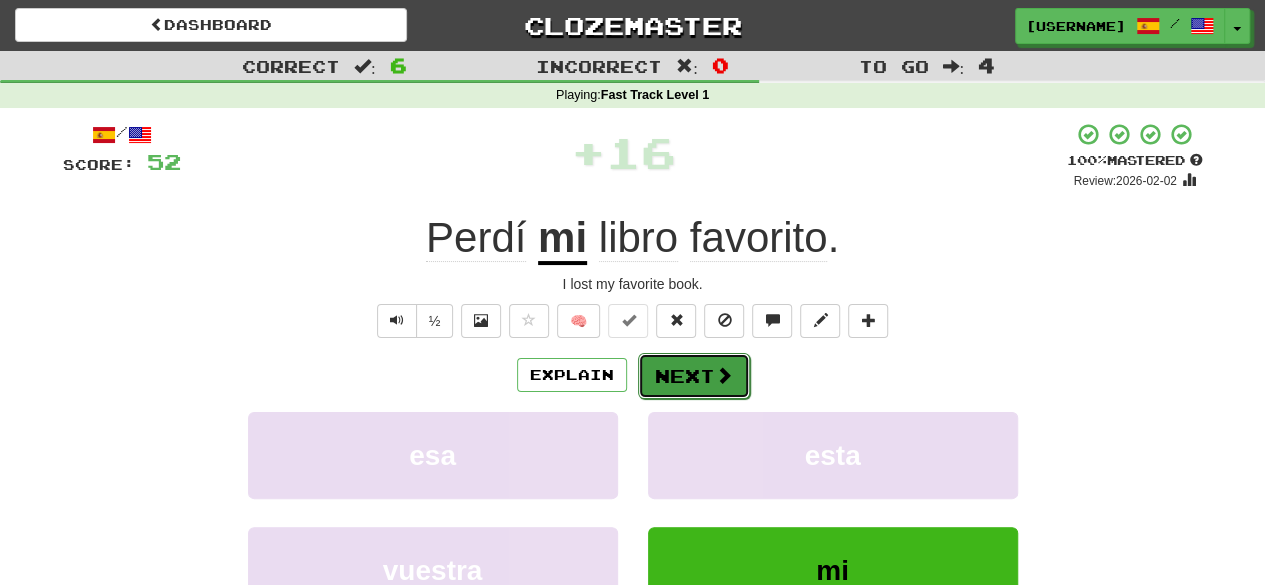 click on "Next" at bounding box center [694, 376] 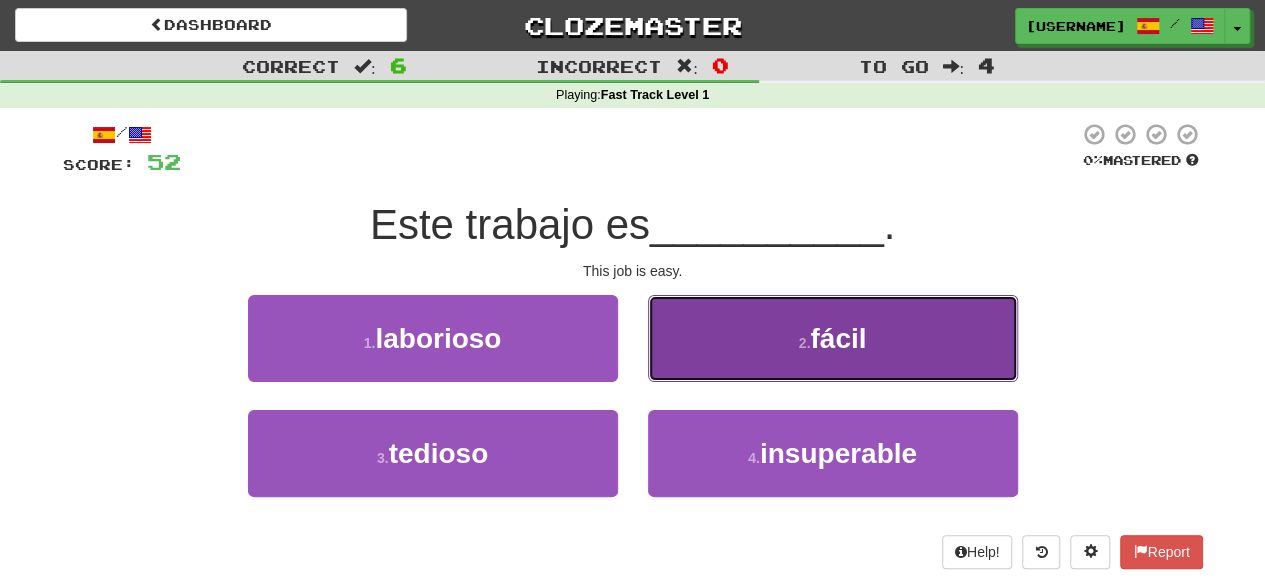 click on "2 .  fácil" at bounding box center [833, 338] 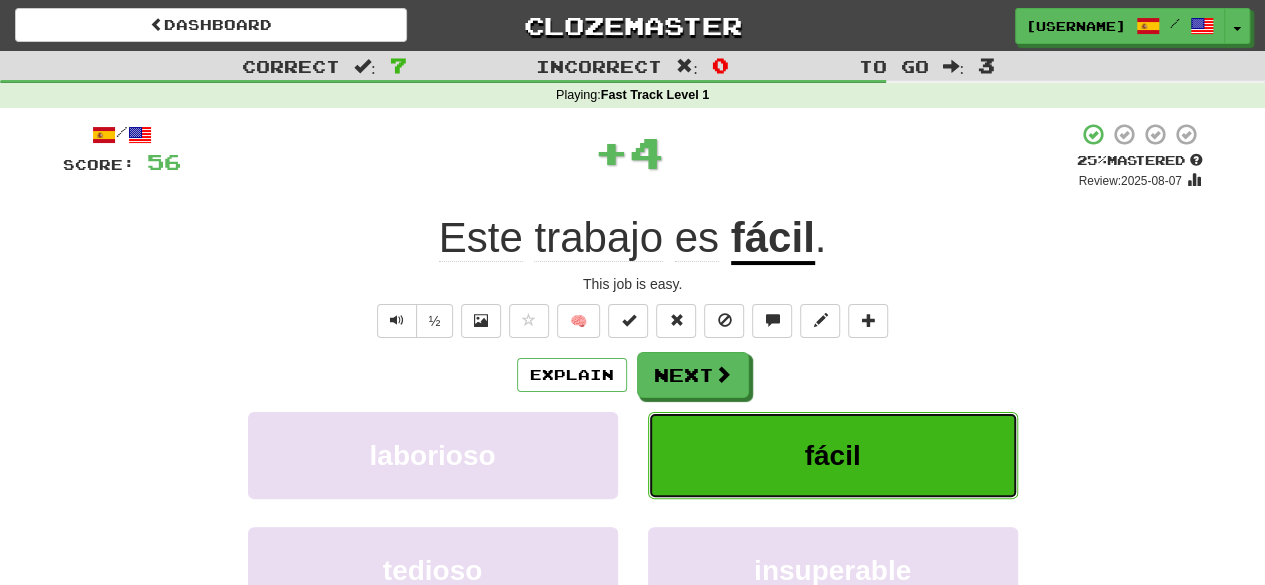 type 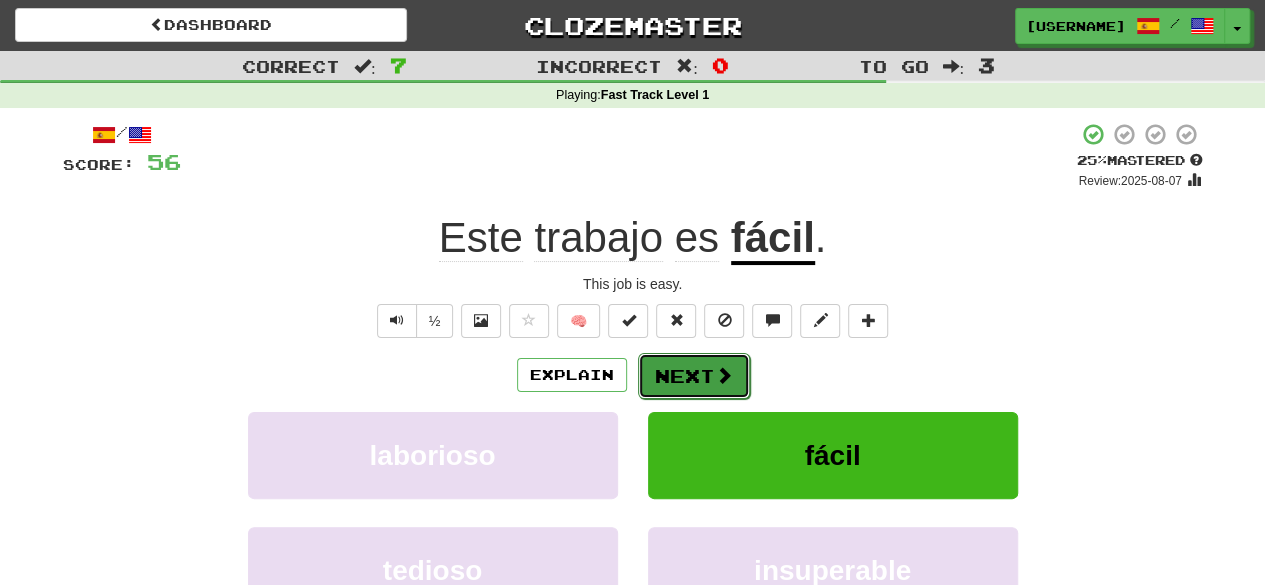 click on "Next" at bounding box center (694, 376) 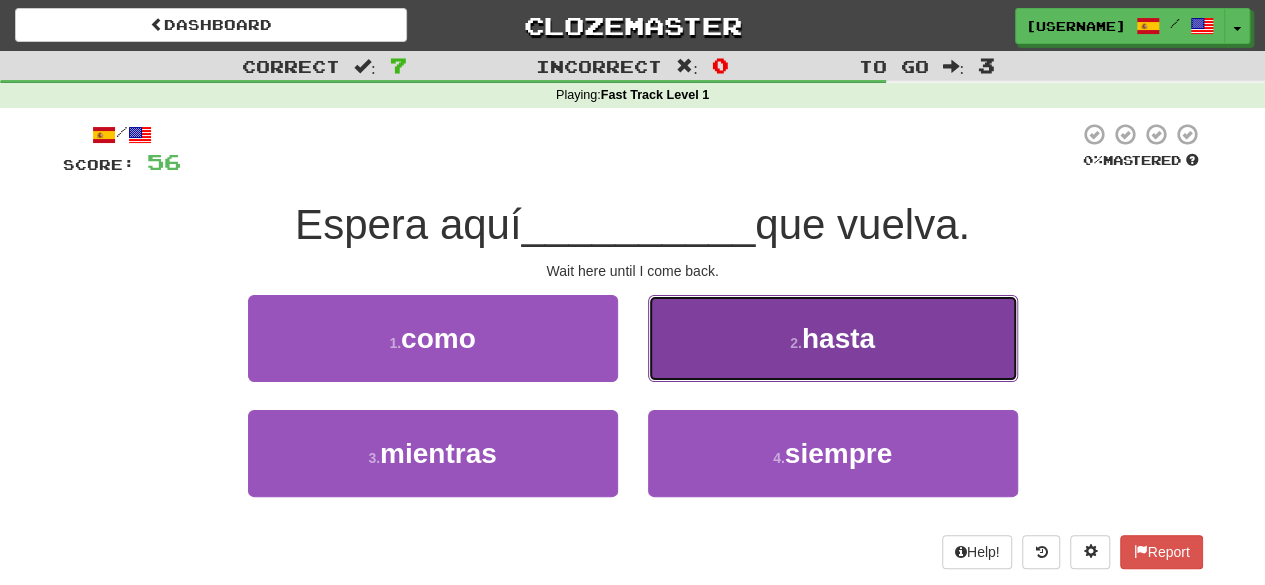 click on "2 .  hasta" at bounding box center [833, 338] 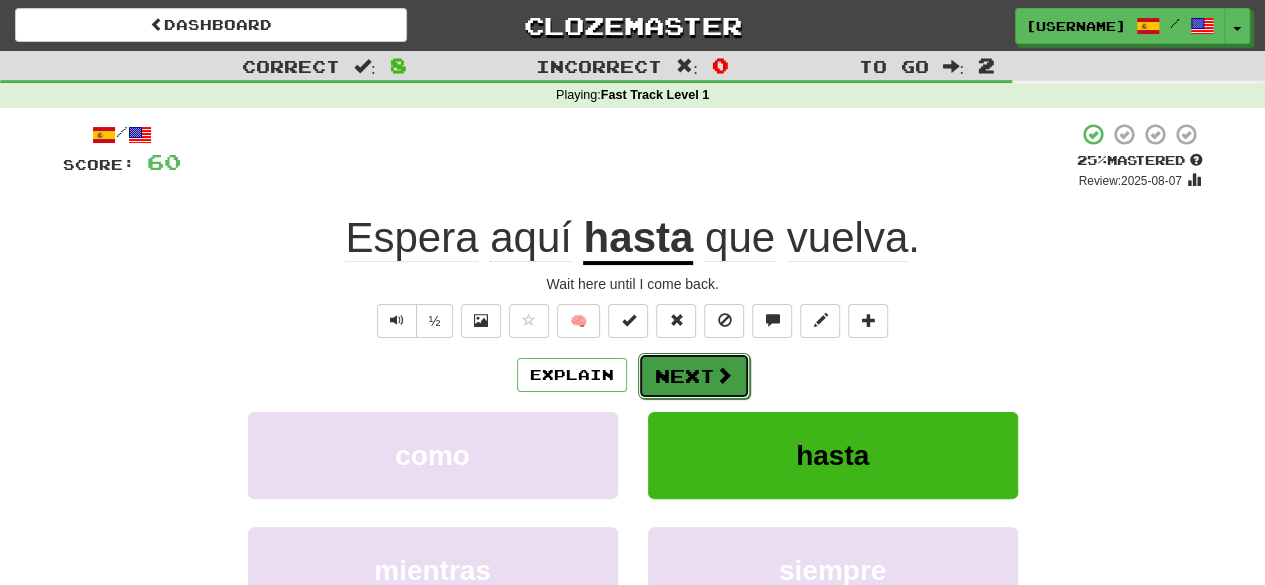 click on "Next" at bounding box center [694, 376] 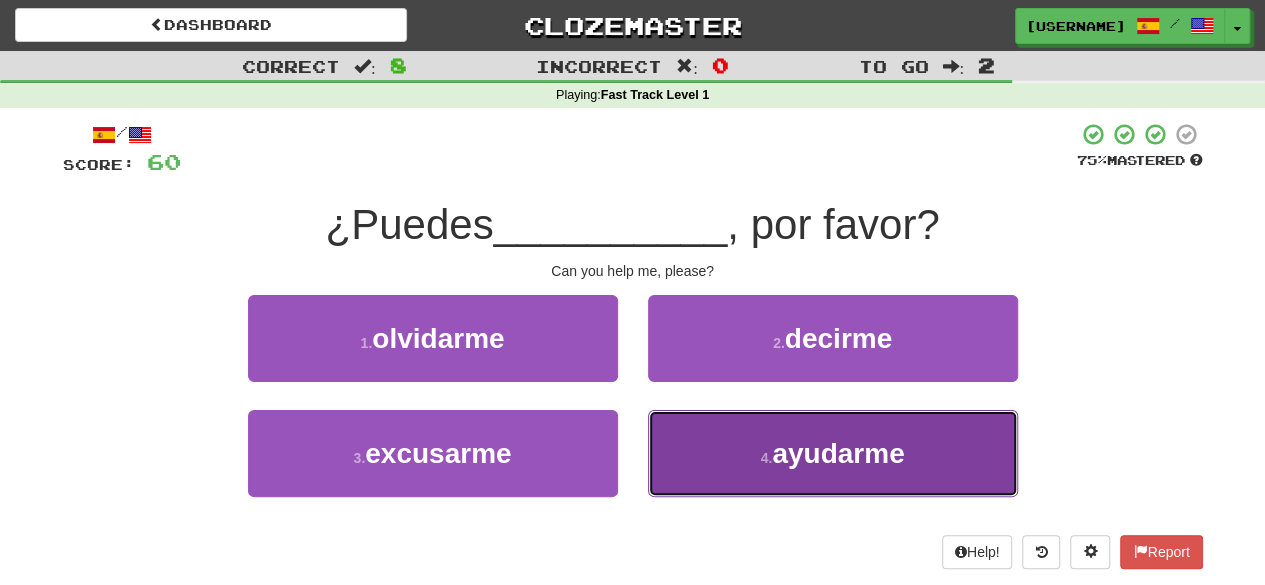 click on "4 .  ayudarme" at bounding box center [833, 453] 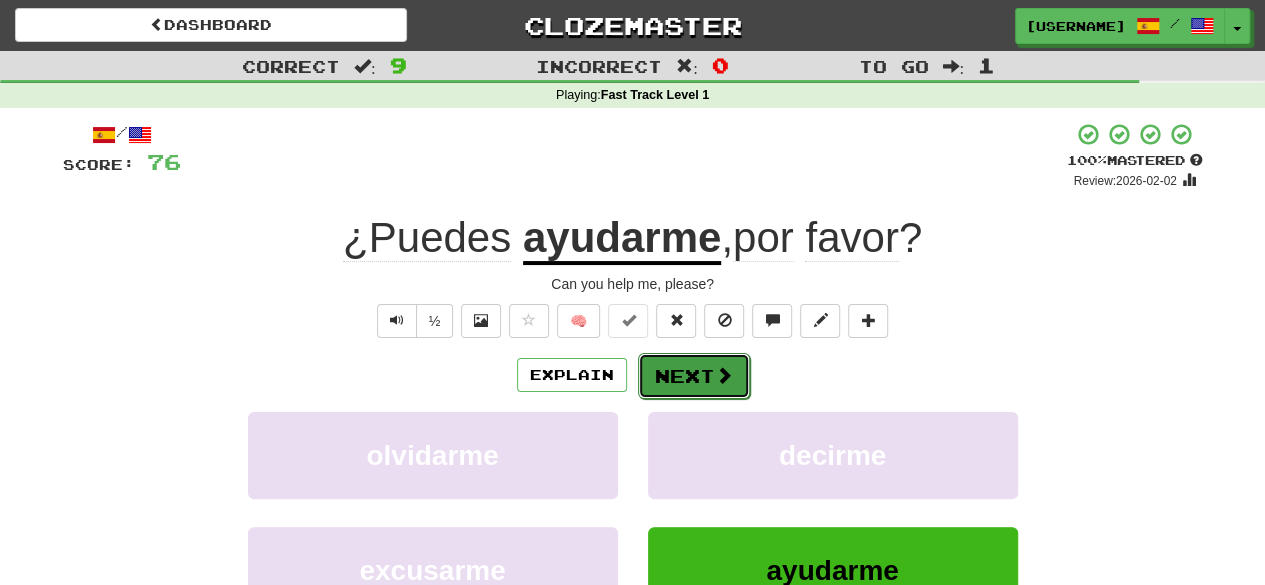 click on "Next" at bounding box center [694, 376] 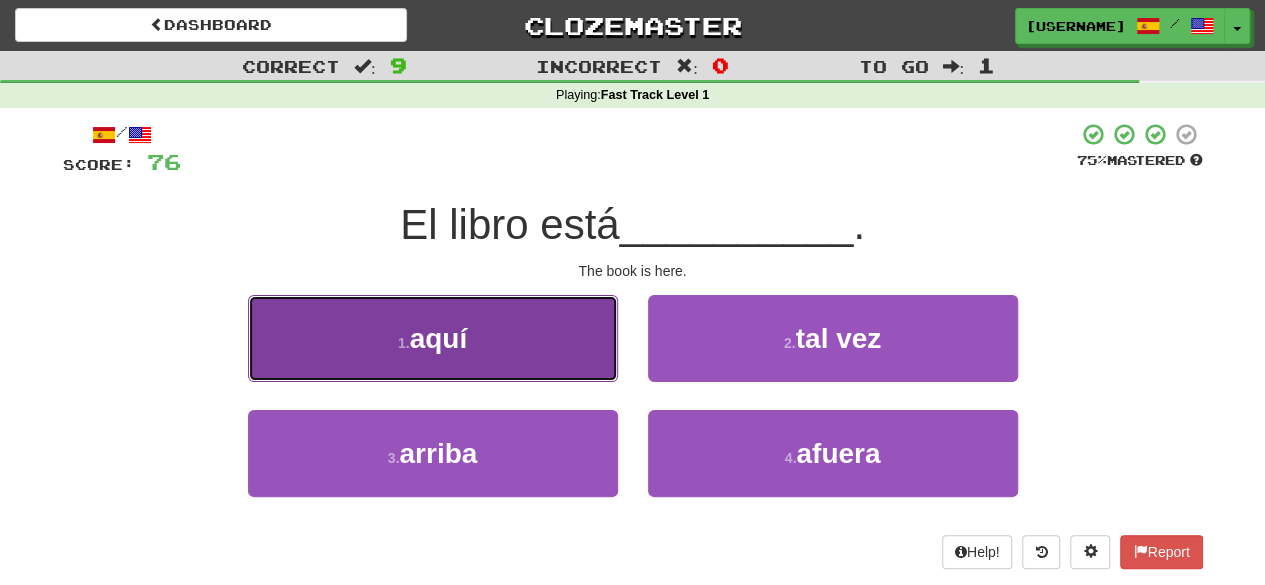 click on "1 .  aquí" at bounding box center (433, 338) 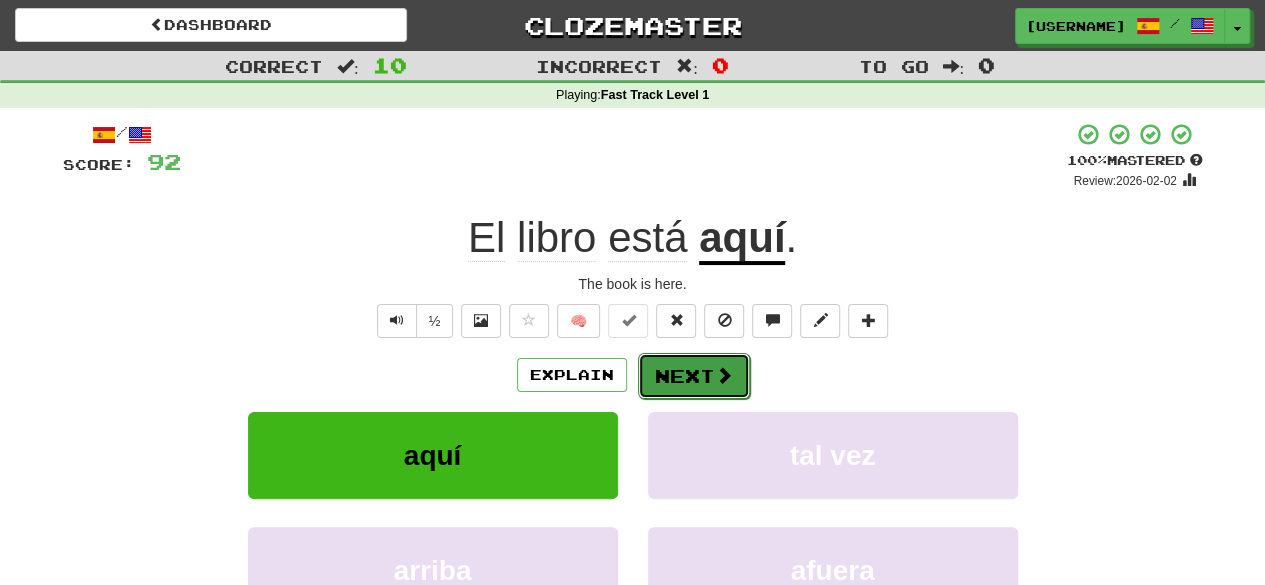 click on "Next" at bounding box center (694, 376) 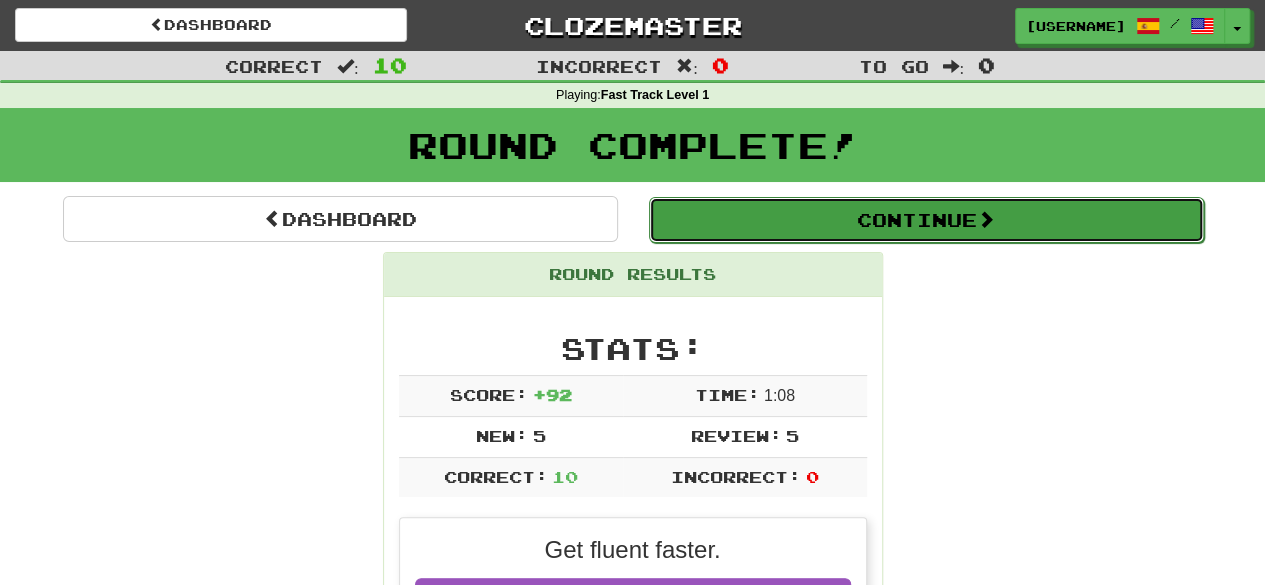 click on "Continue" at bounding box center [926, 220] 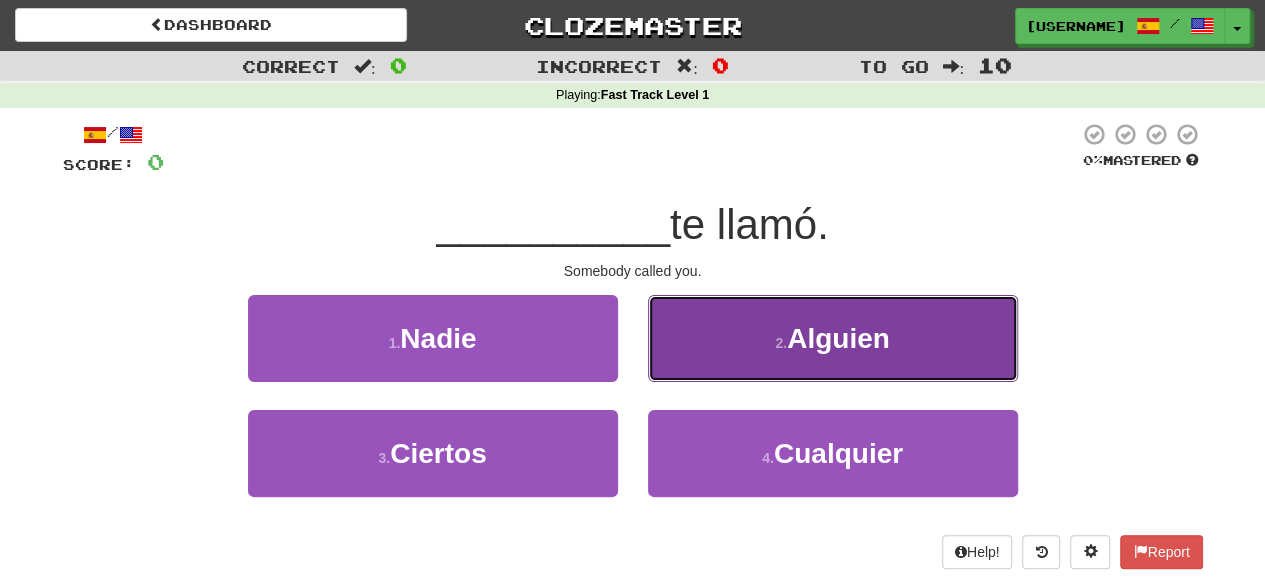 click on "2 .  Alguien" at bounding box center [833, 338] 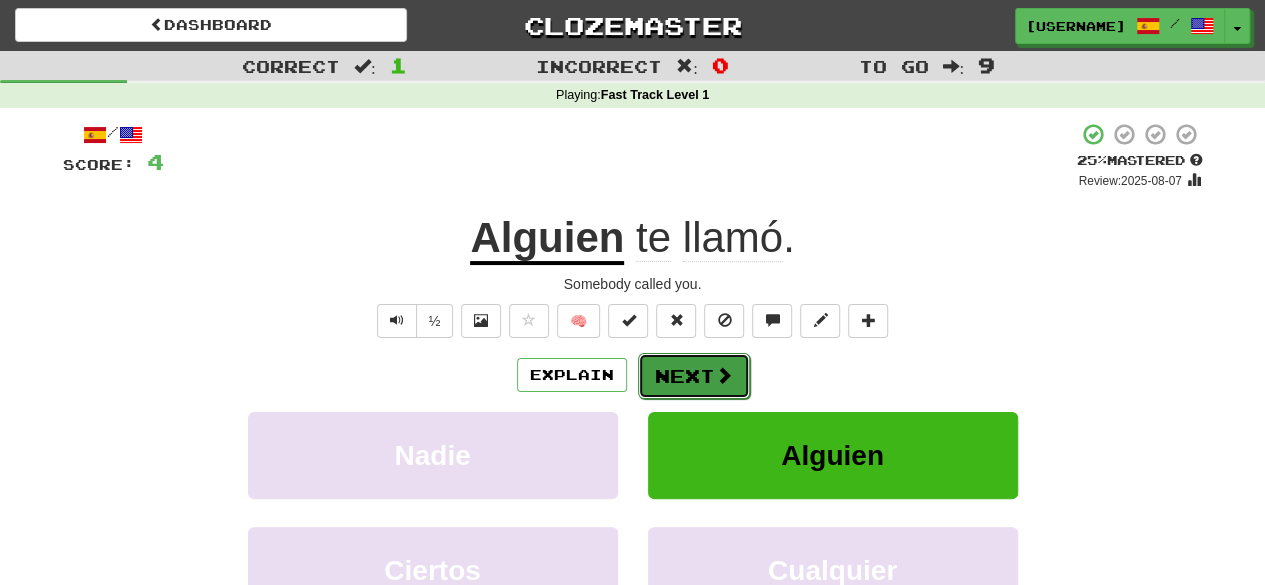 click at bounding box center (724, 375) 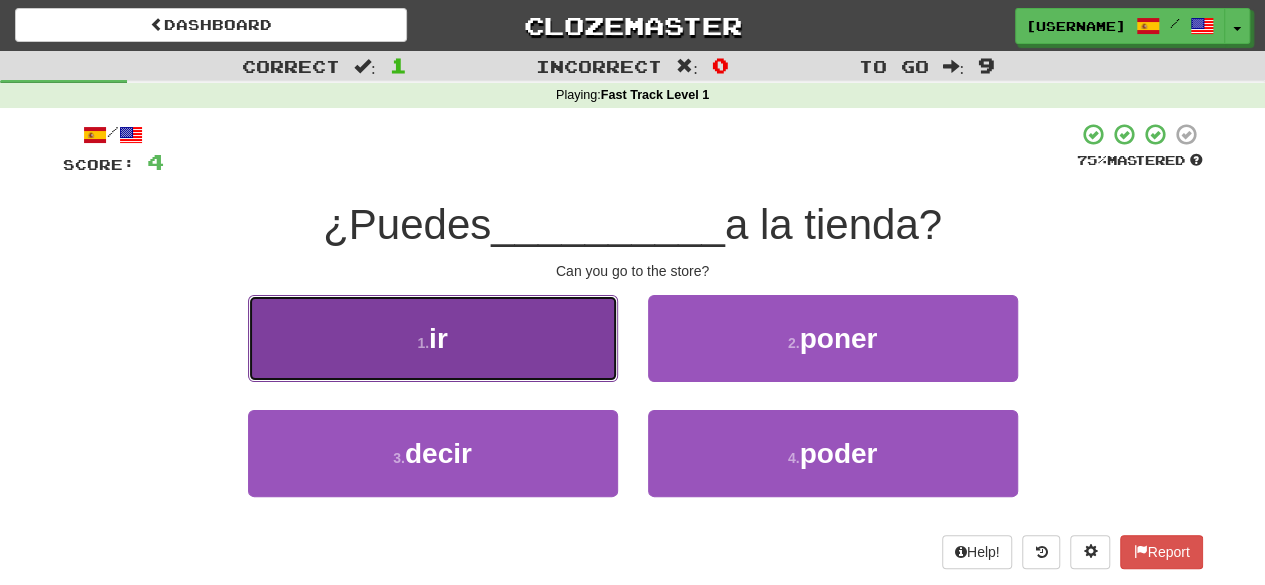 click on "1 .  ir" at bounding box center (433, 338) 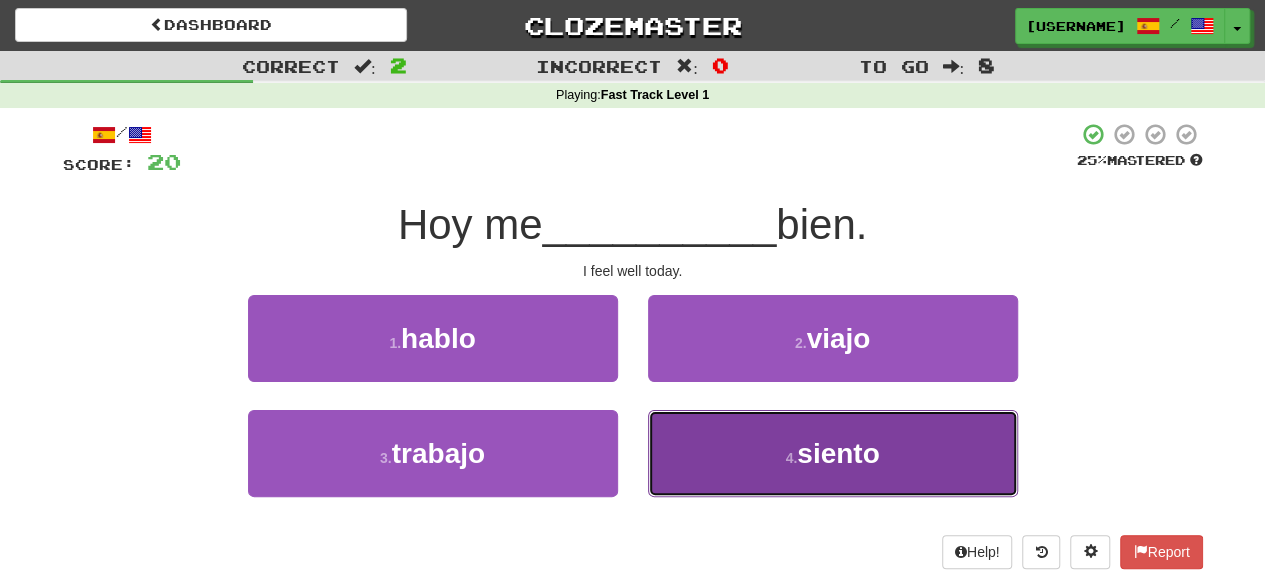 click on "4 .  siento" at bounding box center (833, 453) 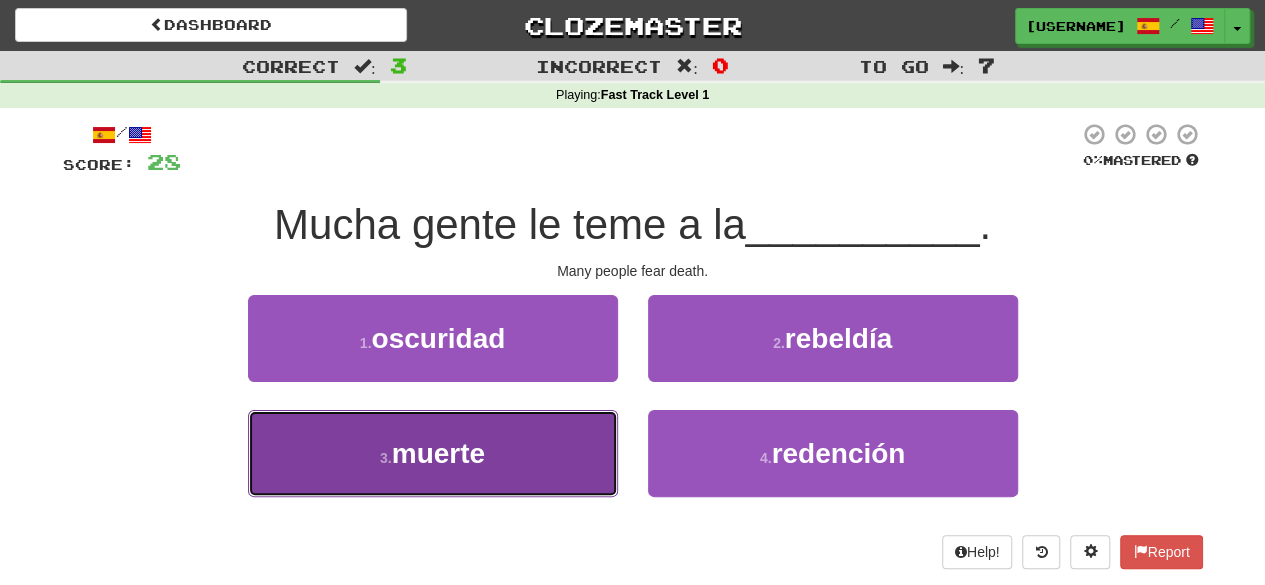 click on "3 .  muerte" at bounding box center (433, 453) 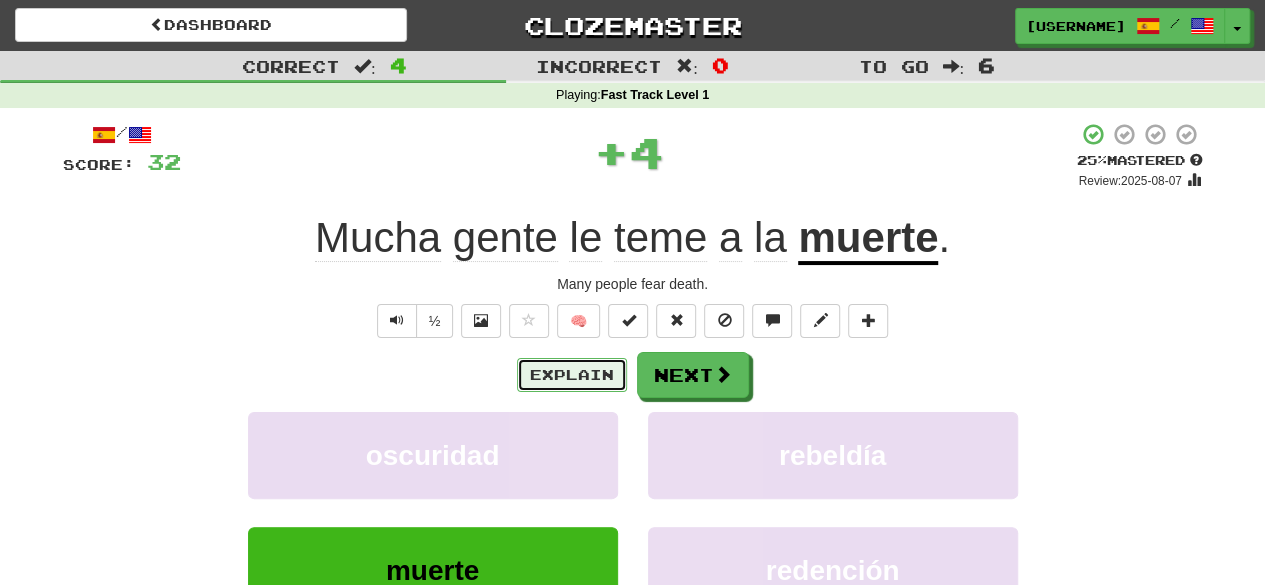 click on "Explain" at bounding box center [572, 375] 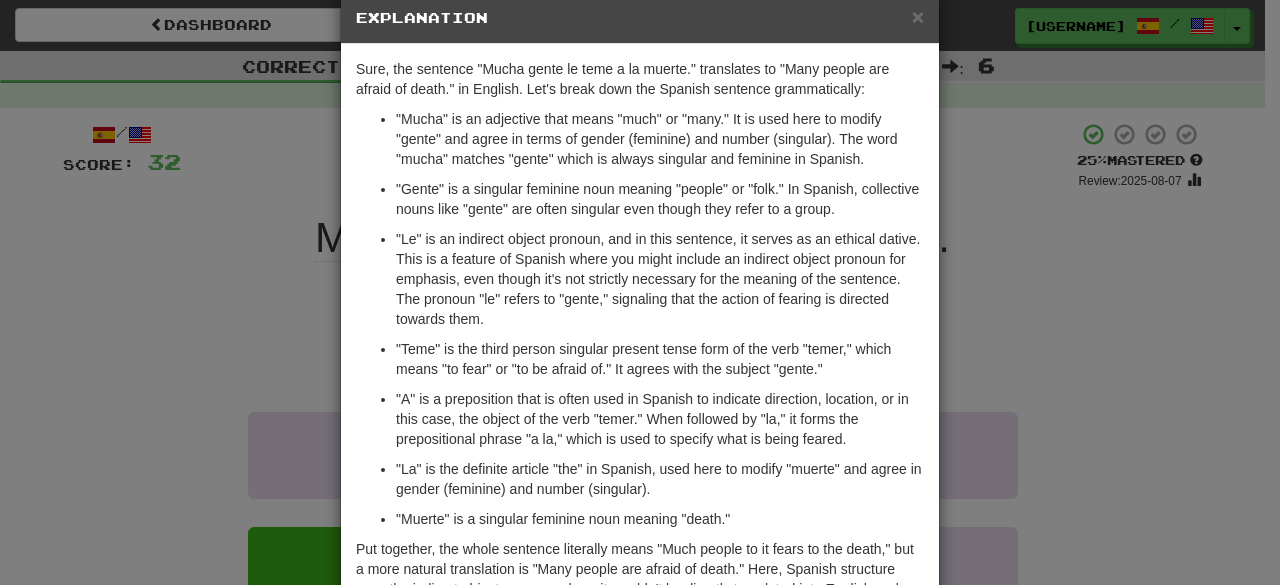 scroll, scrollTop: 26, scrollLeft: 0, axis: vertical 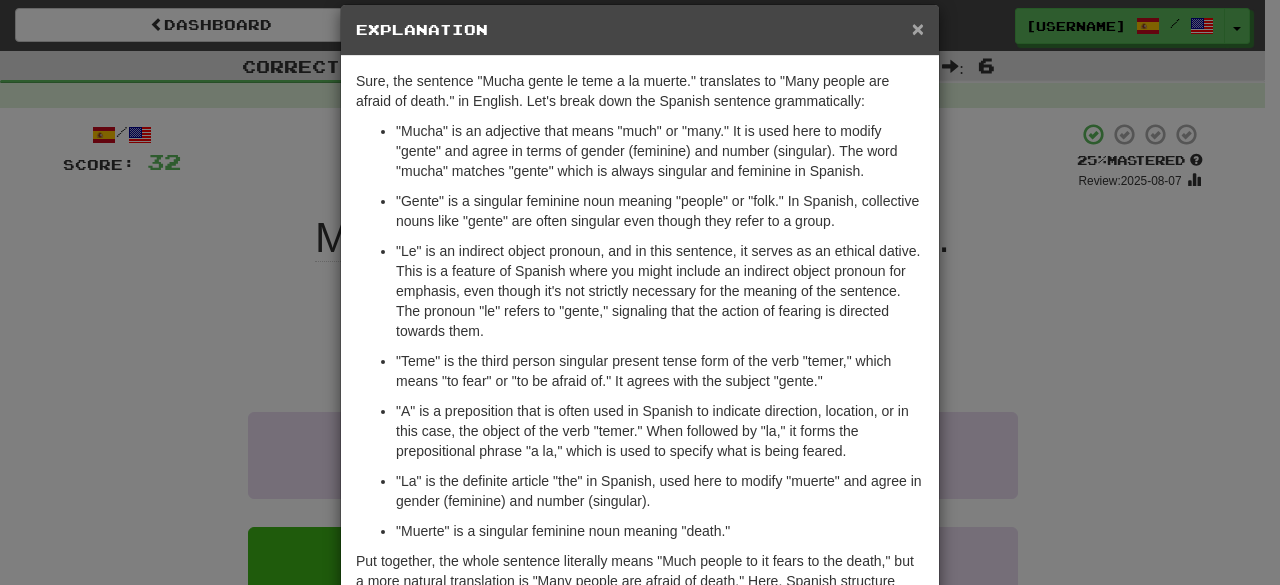 click on "×" at bounding box center (918, 28) 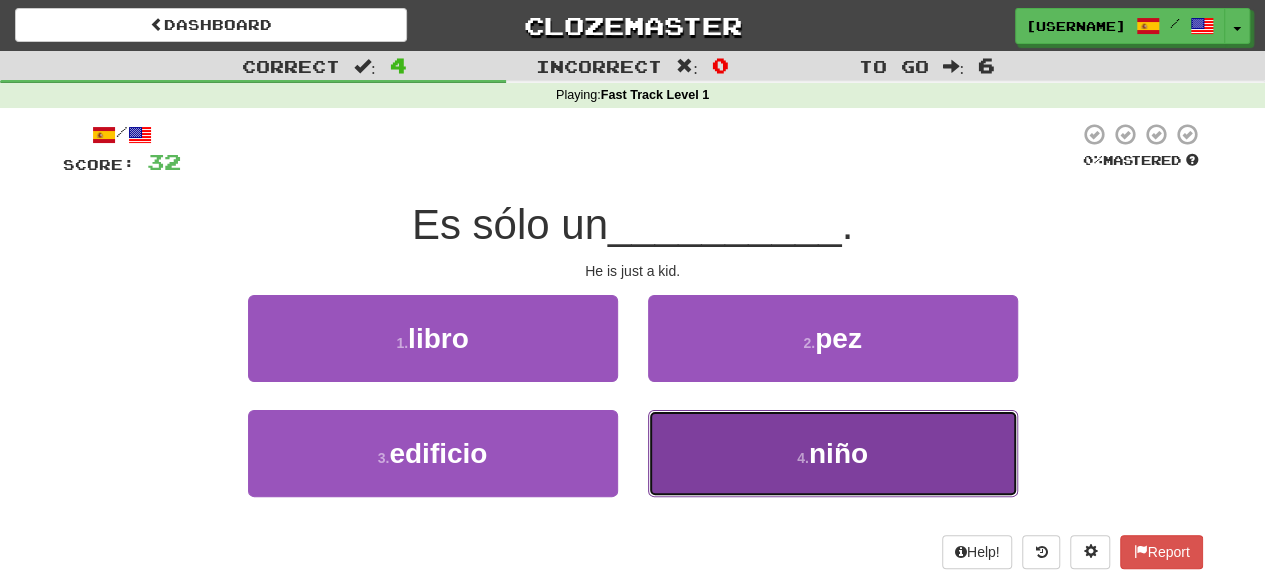 click on "niño" at bounding box center [838, 453] 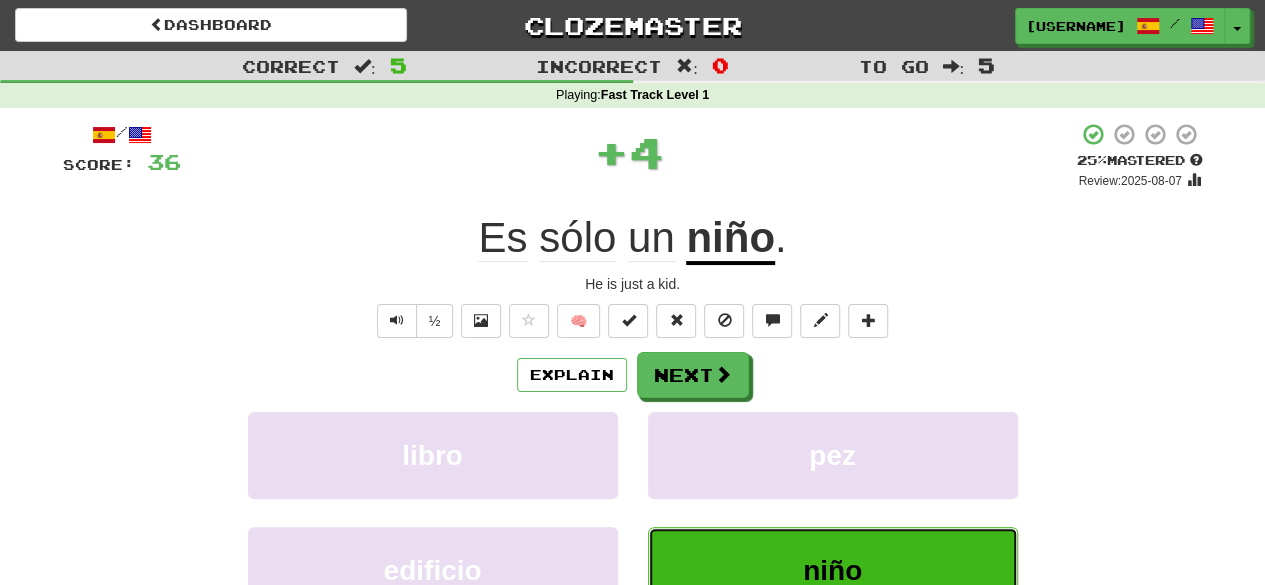 type 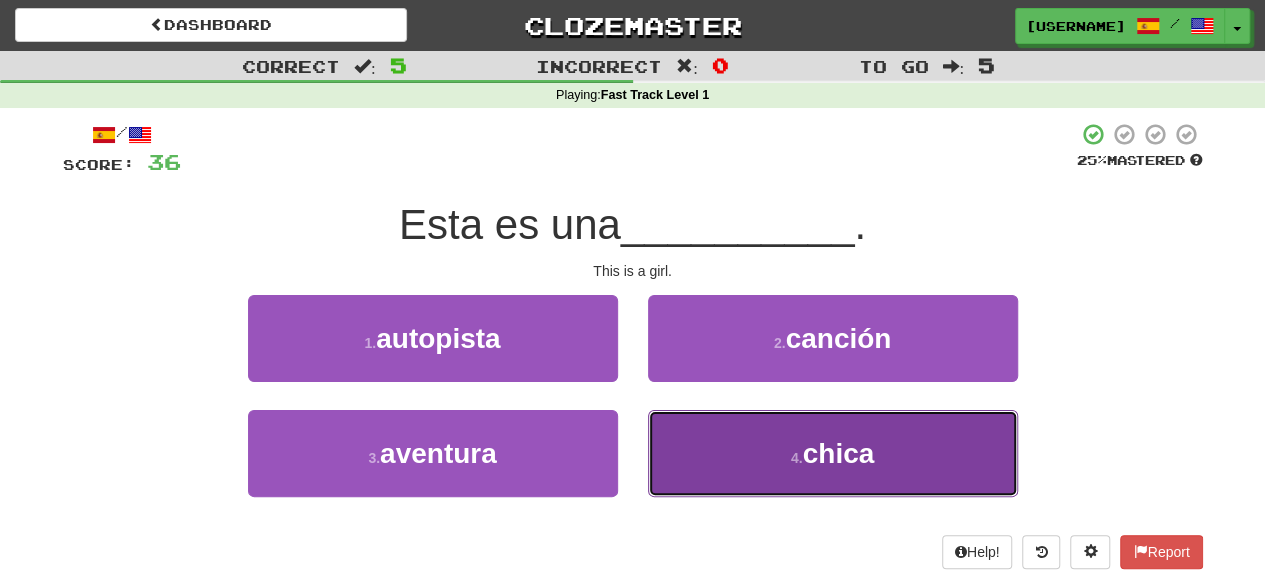 click on "4 .  chica" at bounding box center [833, 453] 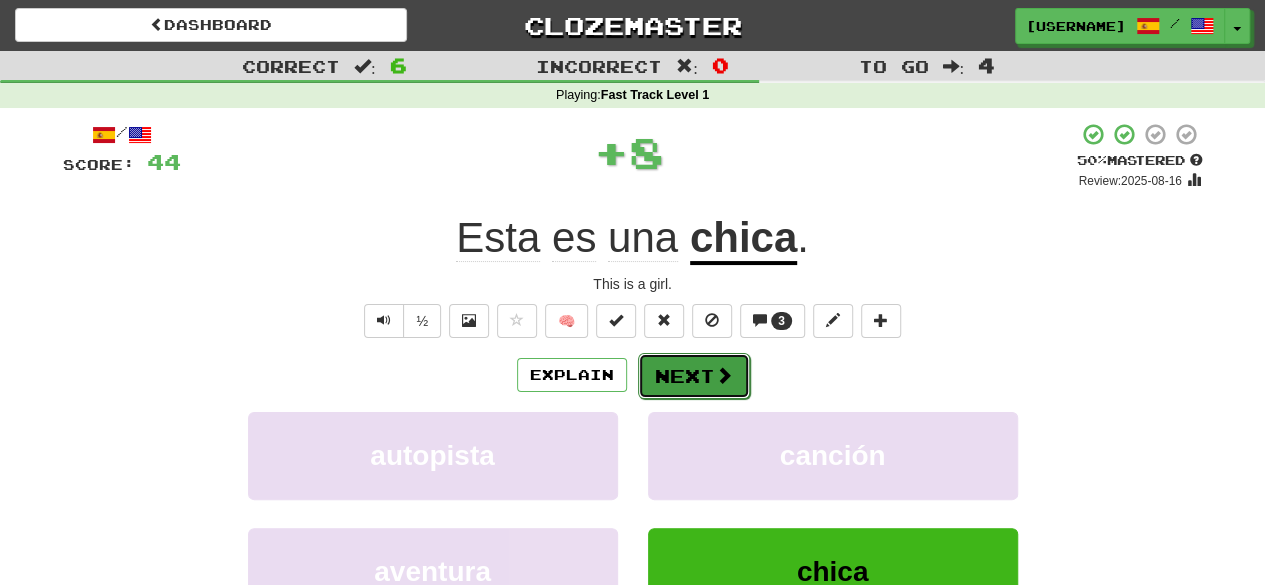 click on "Next" at bounding box center [694, 376] 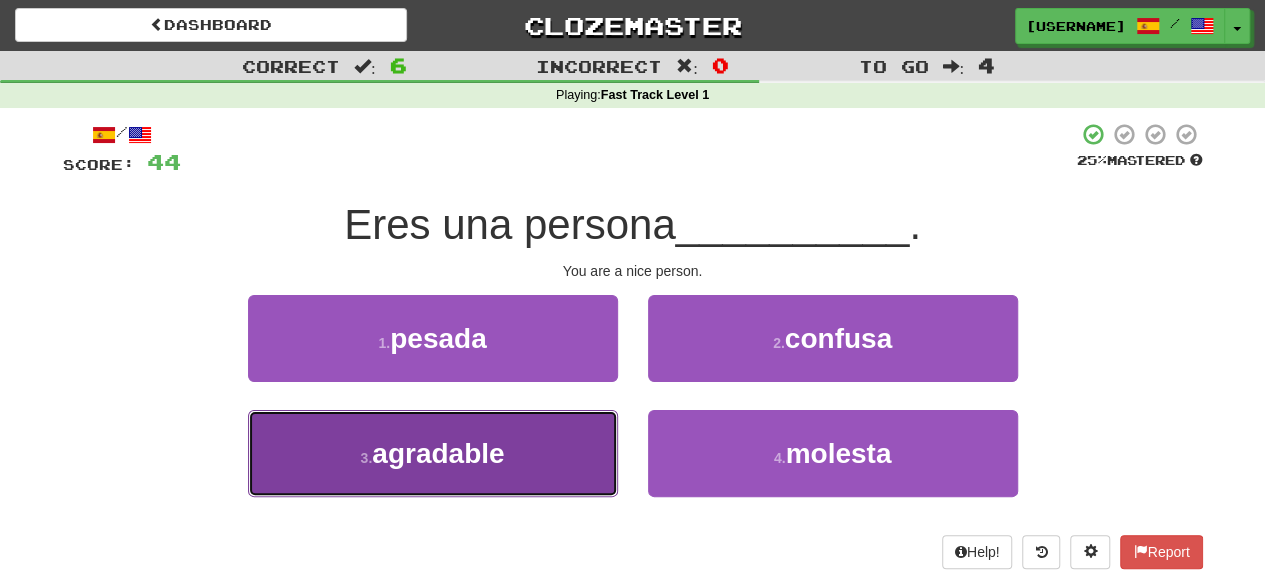 click on "3 .  agradable" at bounding box center [433, 453] 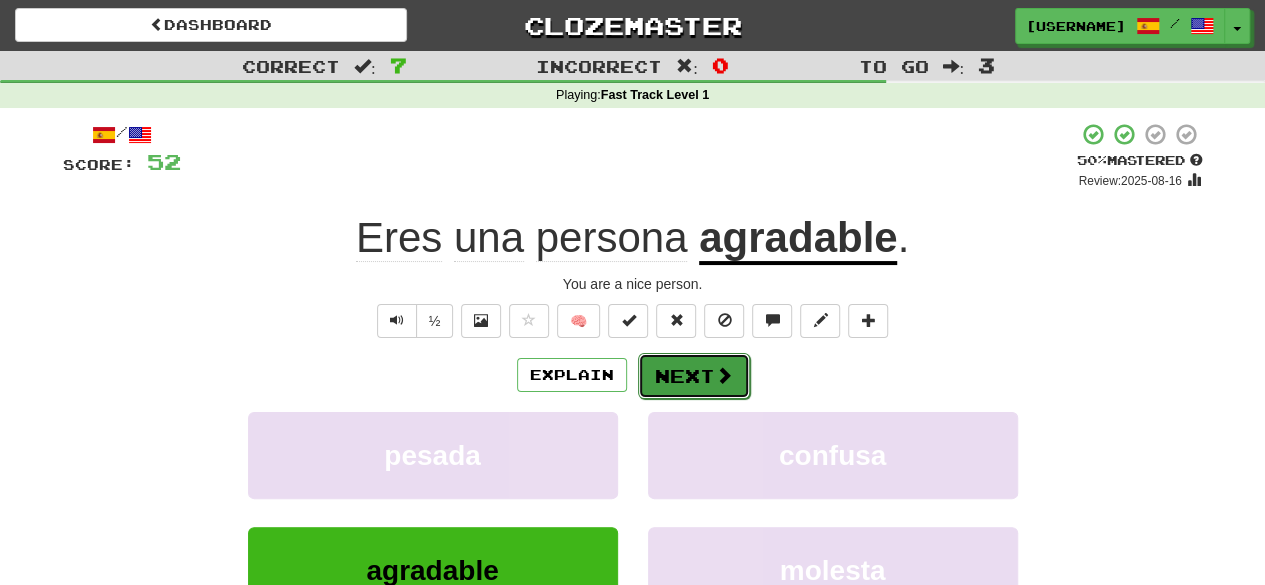 click at bounding box center (724, 375) 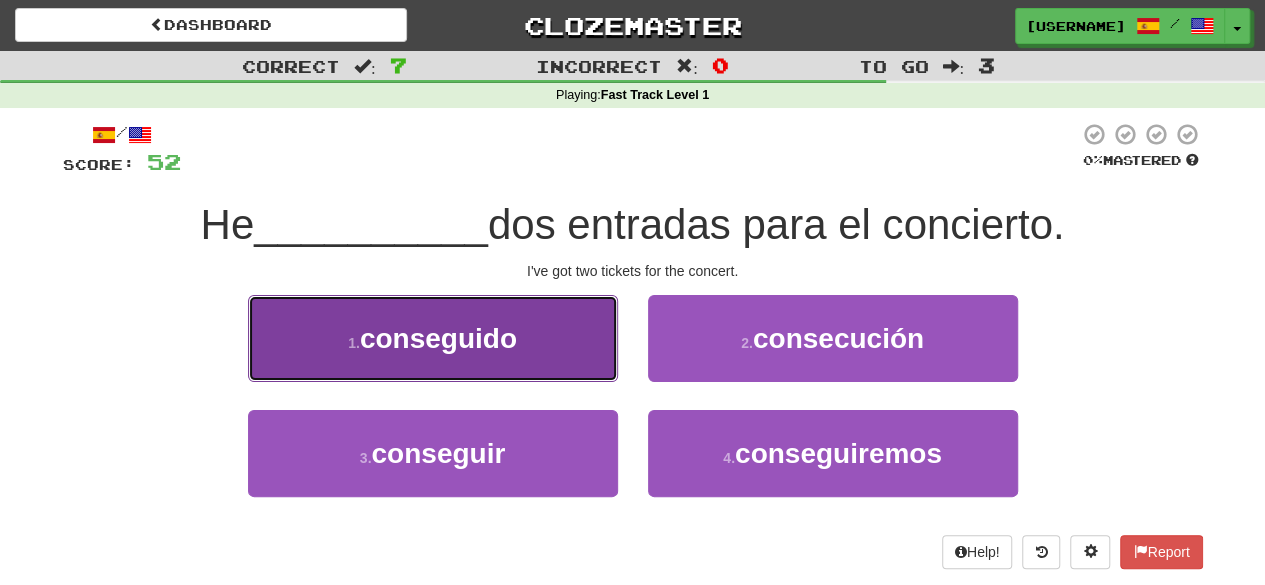 click on "1 .  conseguido" at bounding box center [433, 338] 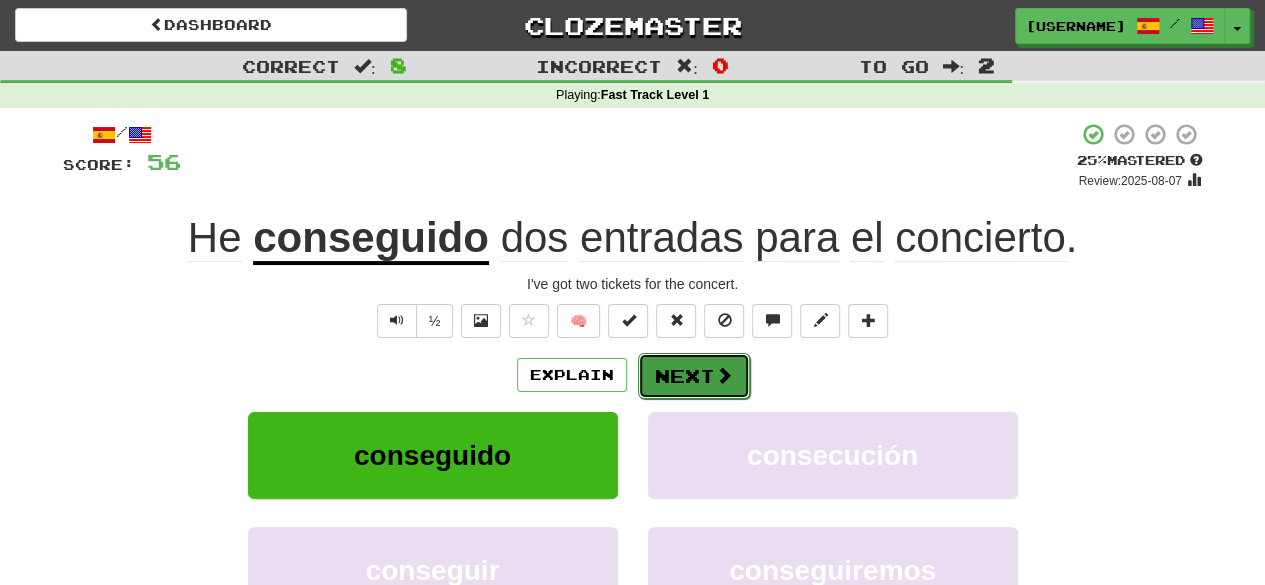 click at bounding box center [724, 375] 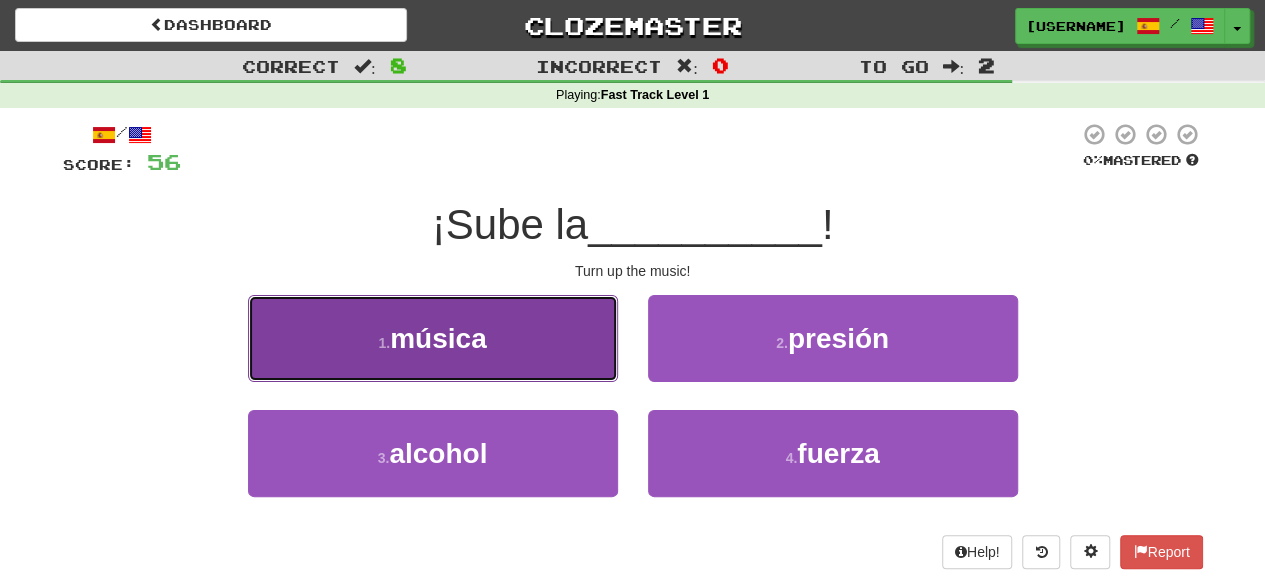 click on "1 .  música" at bounding box center (433, 338) 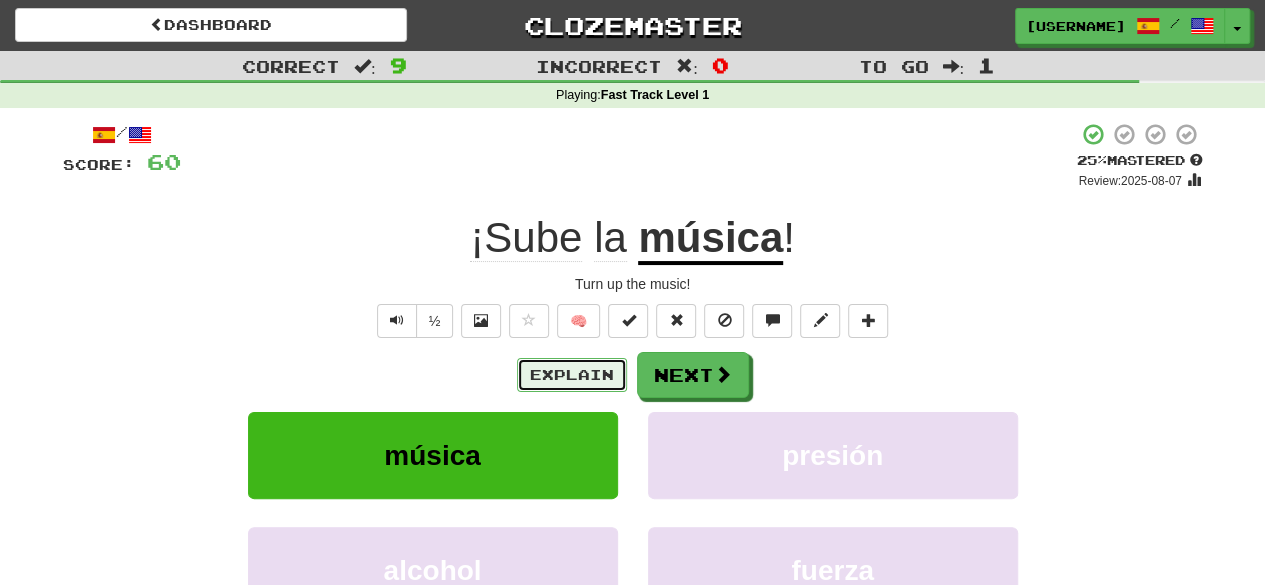 click on "Explain" at bounding box center (572, 375) 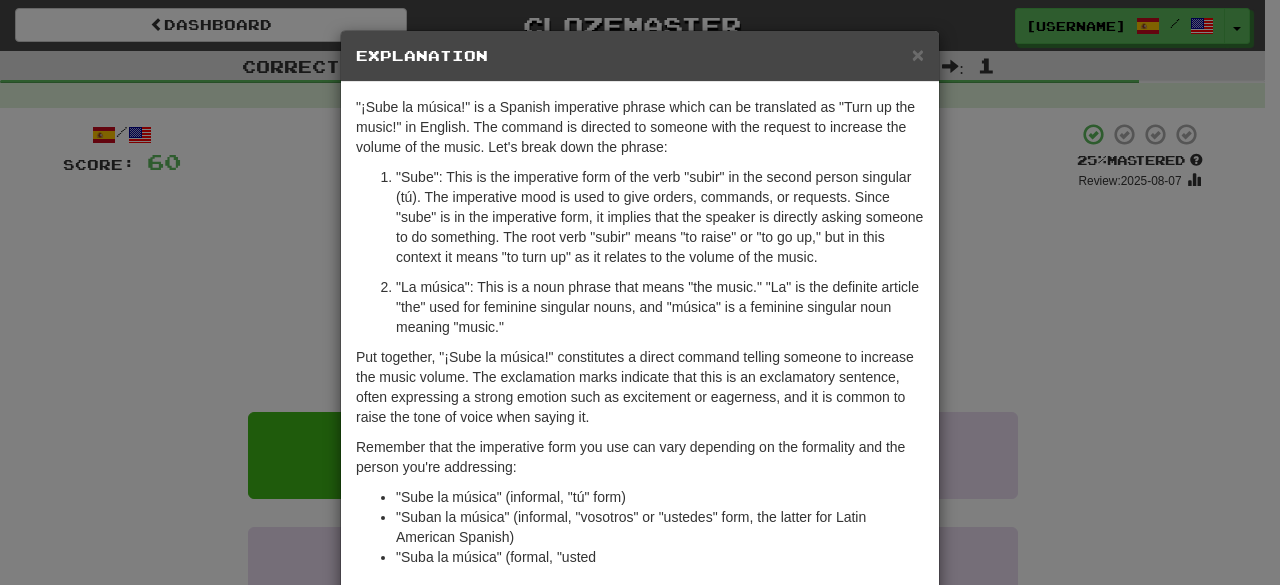 click on "Explanation" at bounding box center [640, 56] 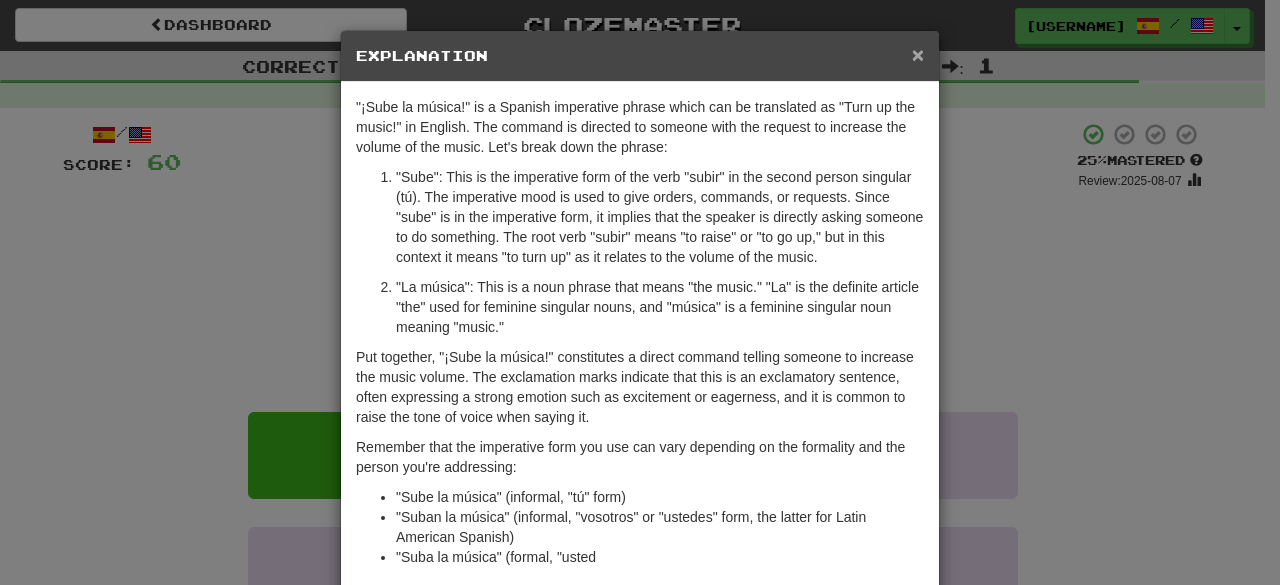 click on "×" at bounding box center (918, 54) 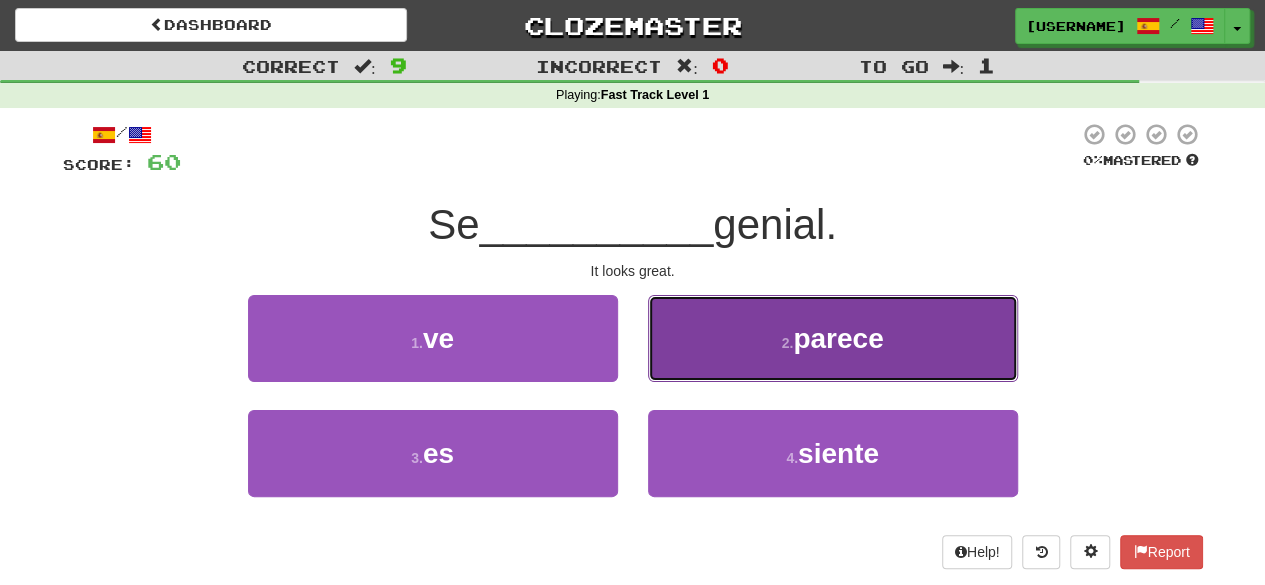 click on "2 .  parece" at bounding box center [833, 338] 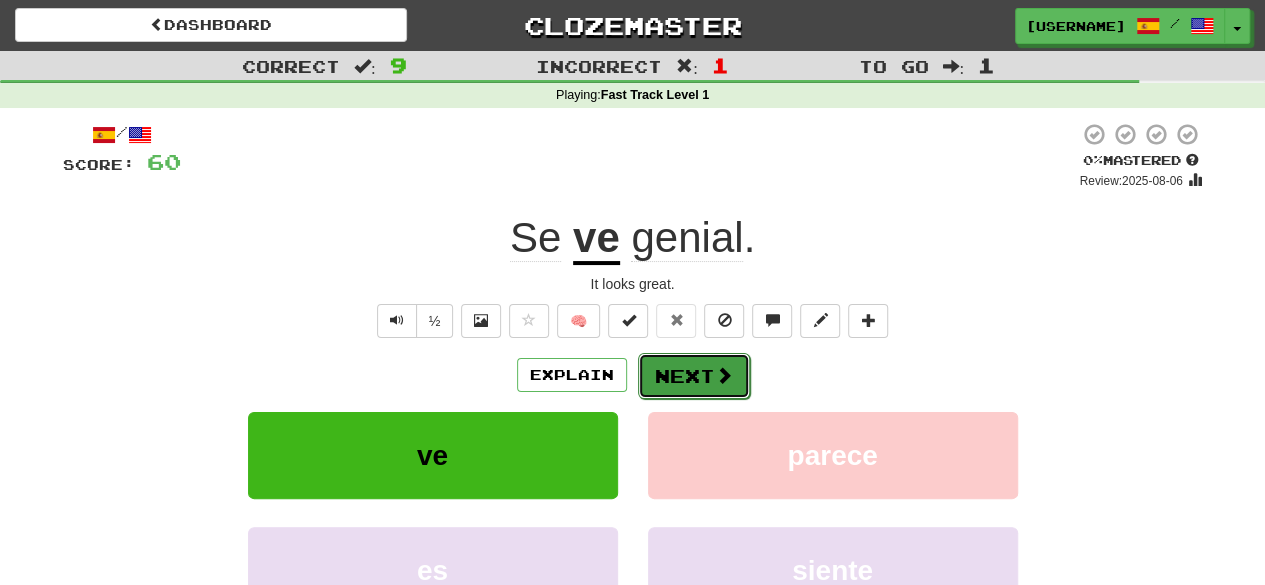 click on "Next" at bounding box center (694, 376) 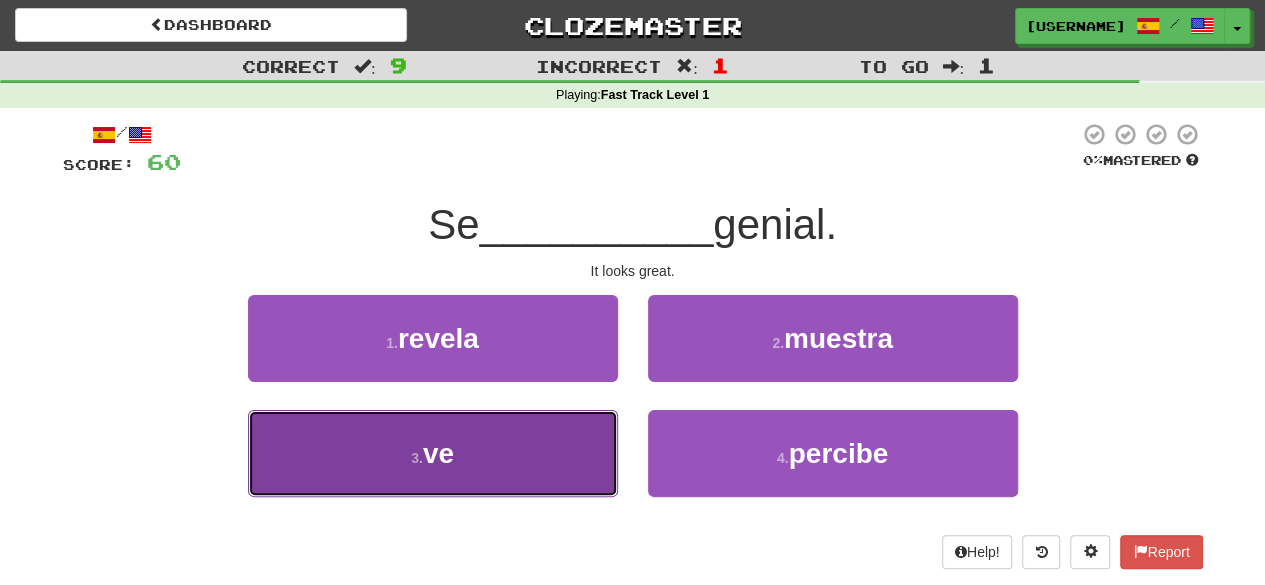 click on "3 .  ve" at bounding box center (433, 453) 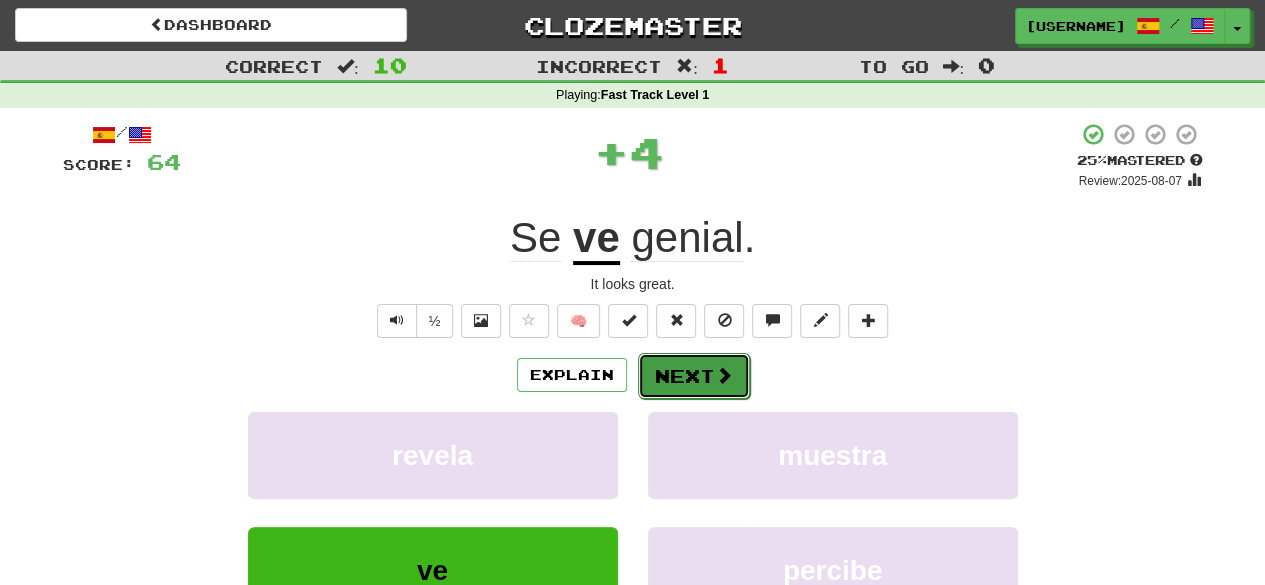 click on "Next" at bounding box center (694, 376) 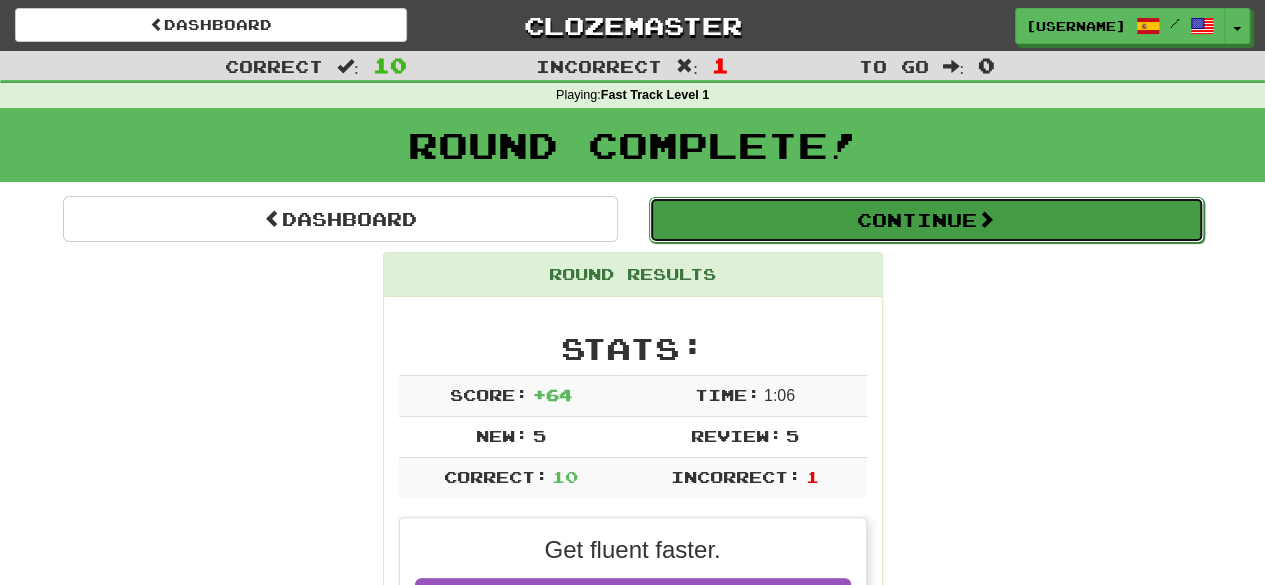 click on "Continue" at bounding box center [926, 220] 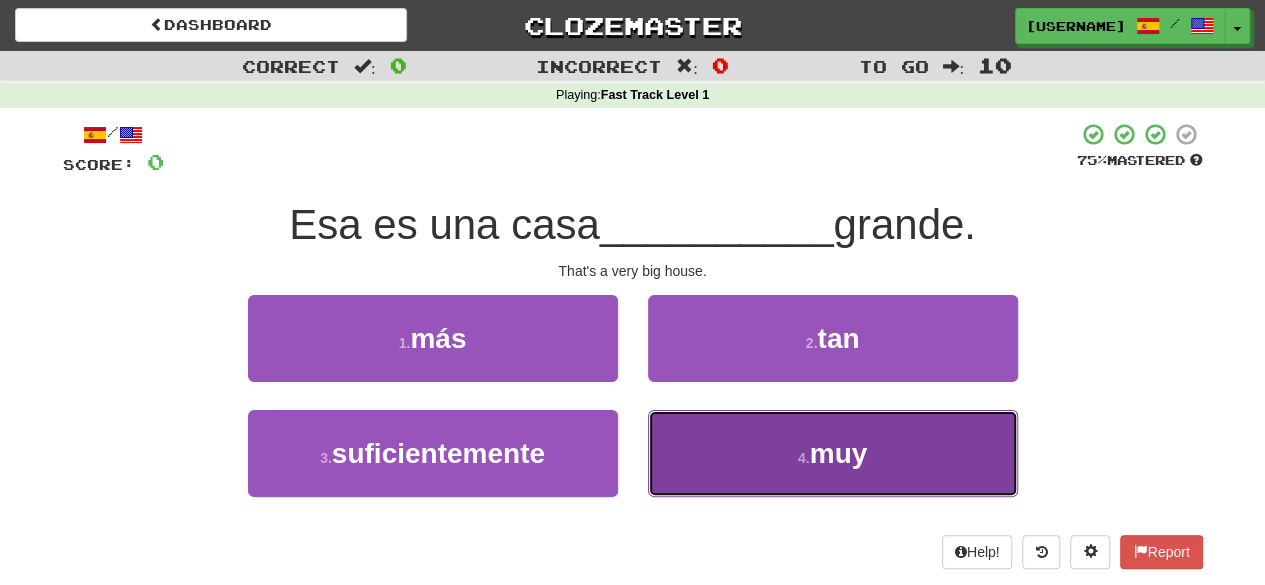 click on "muy" at bounding box center [839, 453] 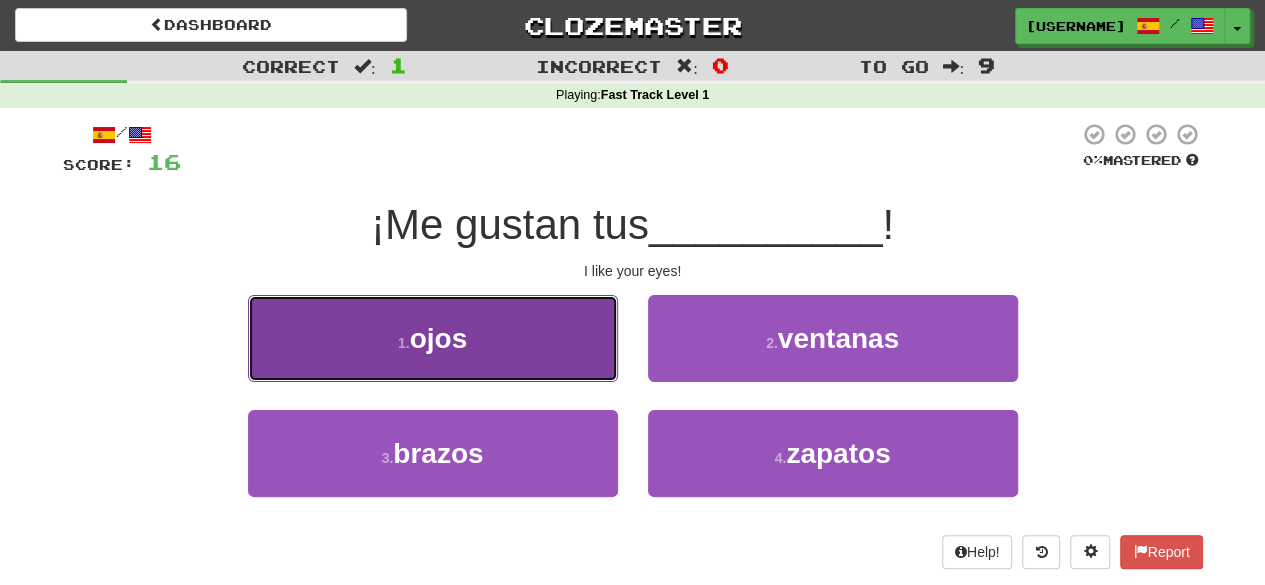 click on "1 .  ojos" at bounding box center [433, 338] 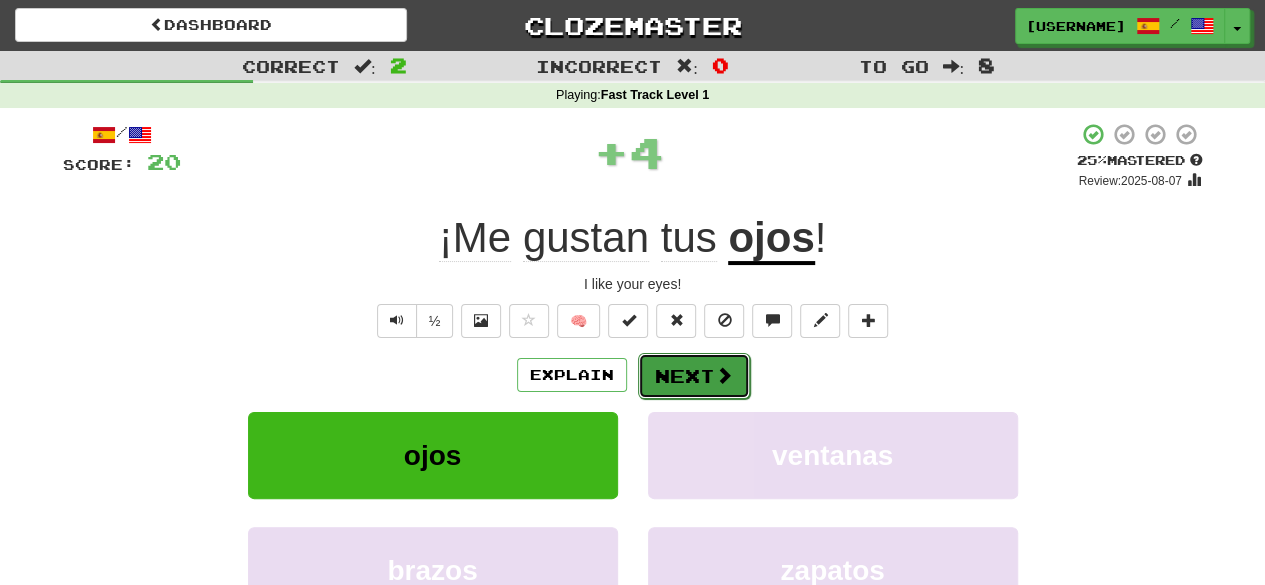 click at bounding box center (724, 375) 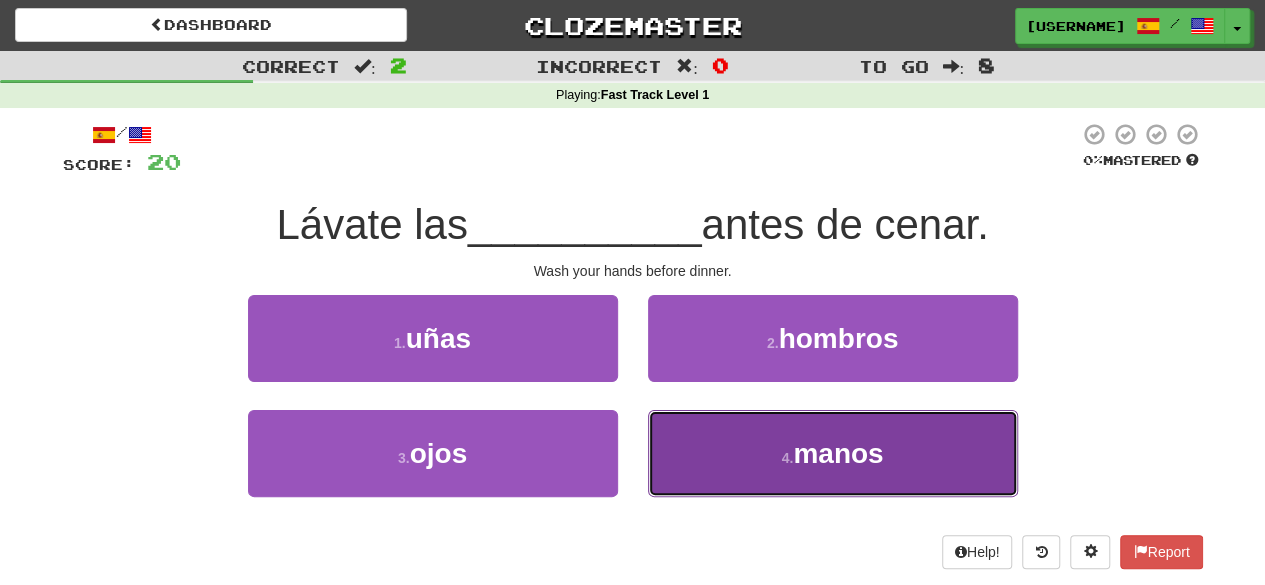 click on "4 .  manos" at bounding box center [833, 453] 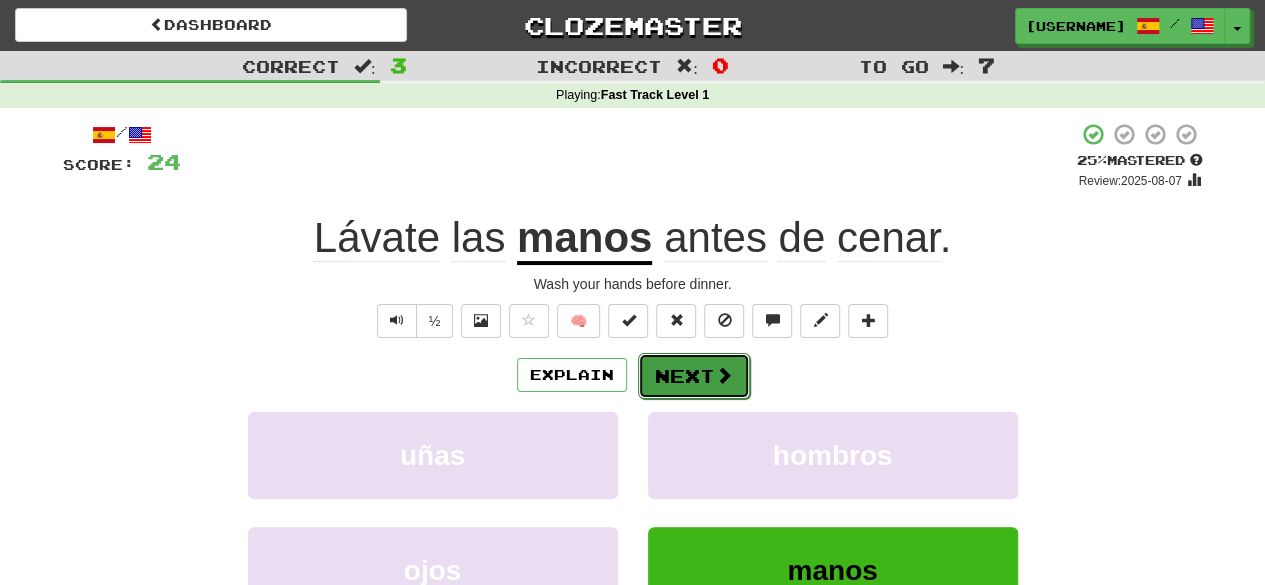 click on "Next" at bounding box center (694, 376) 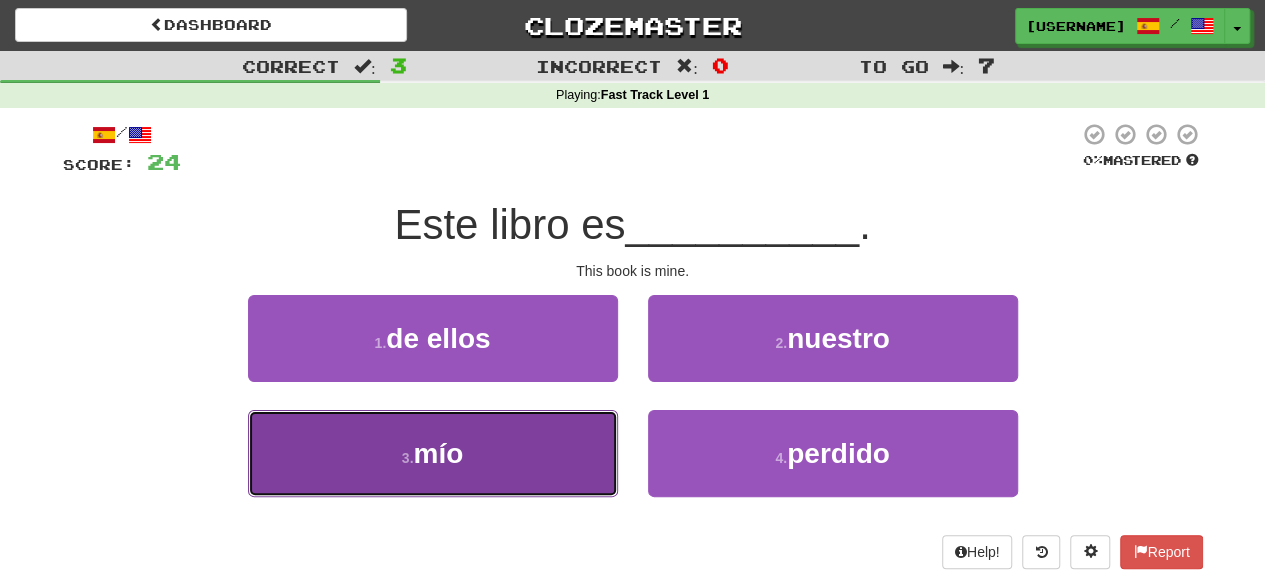 click on "3 .  mío" at bounding box center (433, 453) 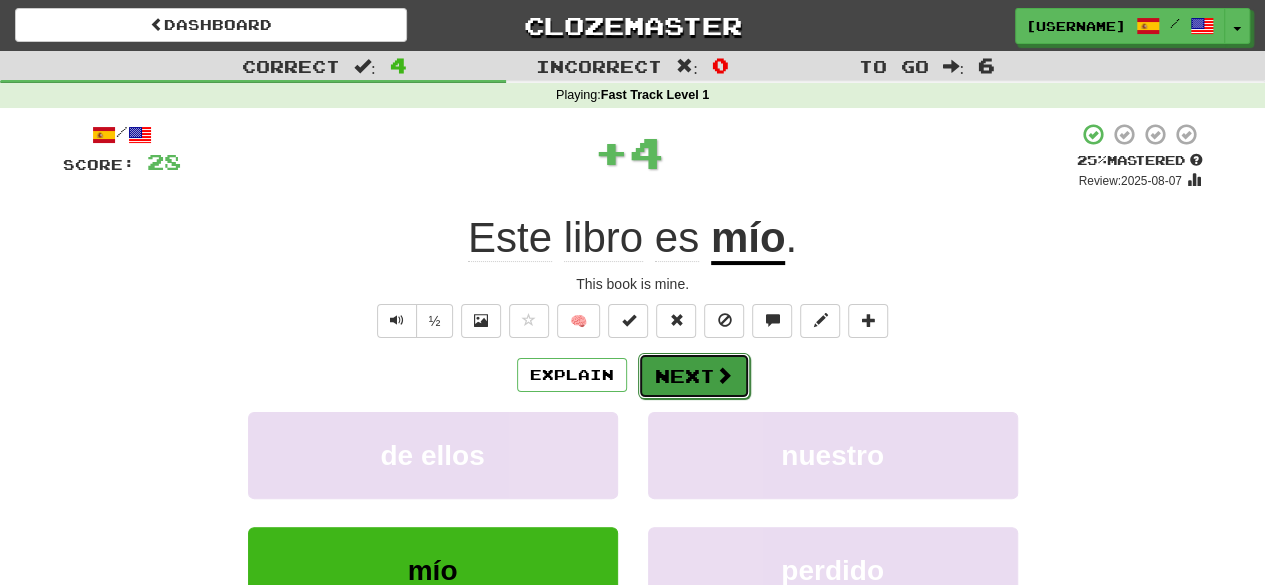 click on "Next" at bounding box center (694, 376) 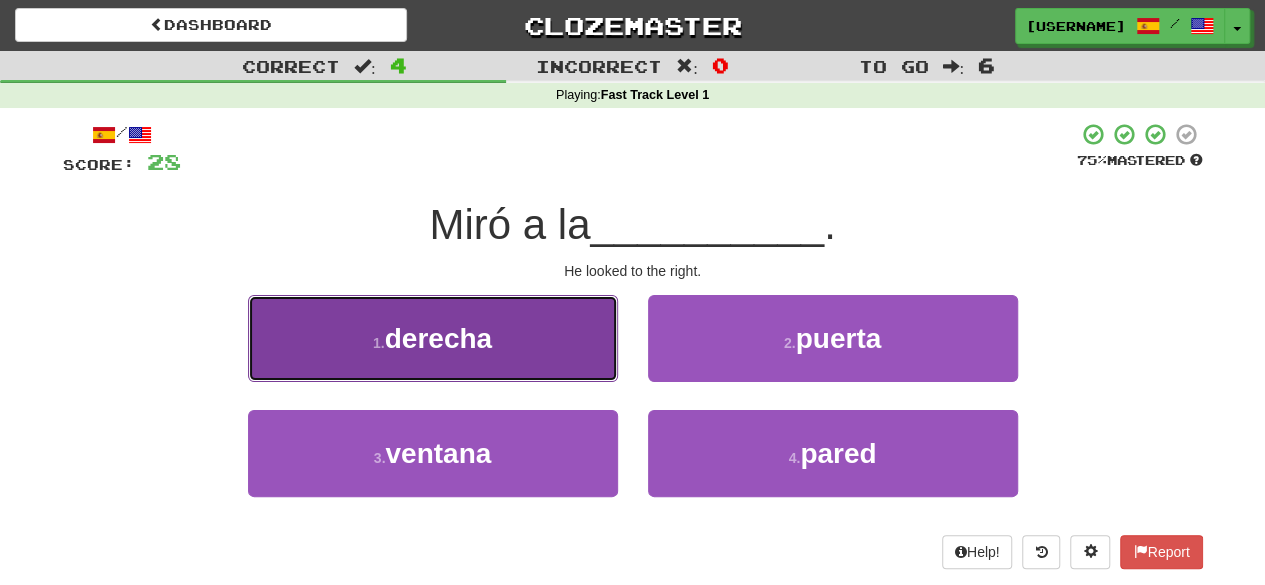 click on "derecha" at bounding box center [438, 338] 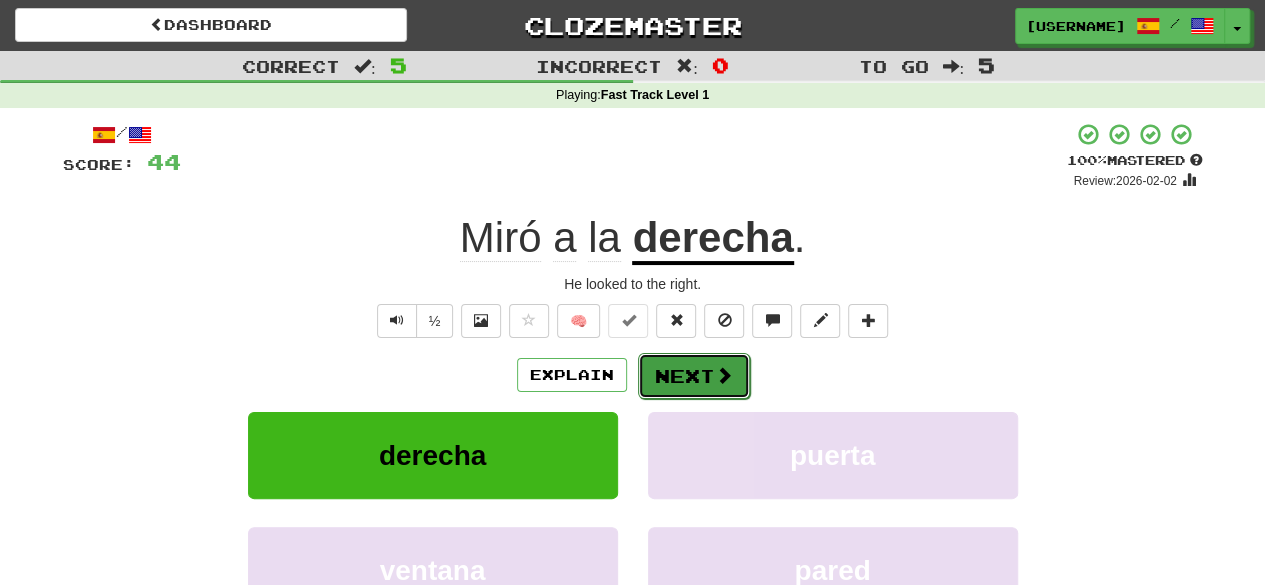 click on "Next" at bounding box center [694, 376] 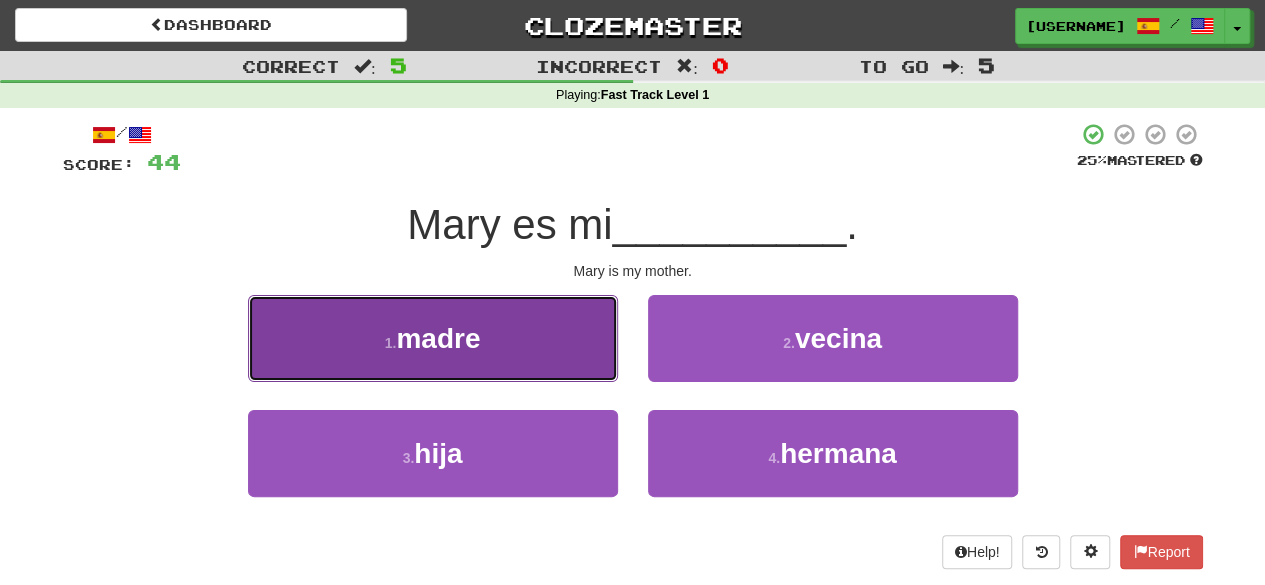 click on "1 .  madre" at bounding box center [433, 338] 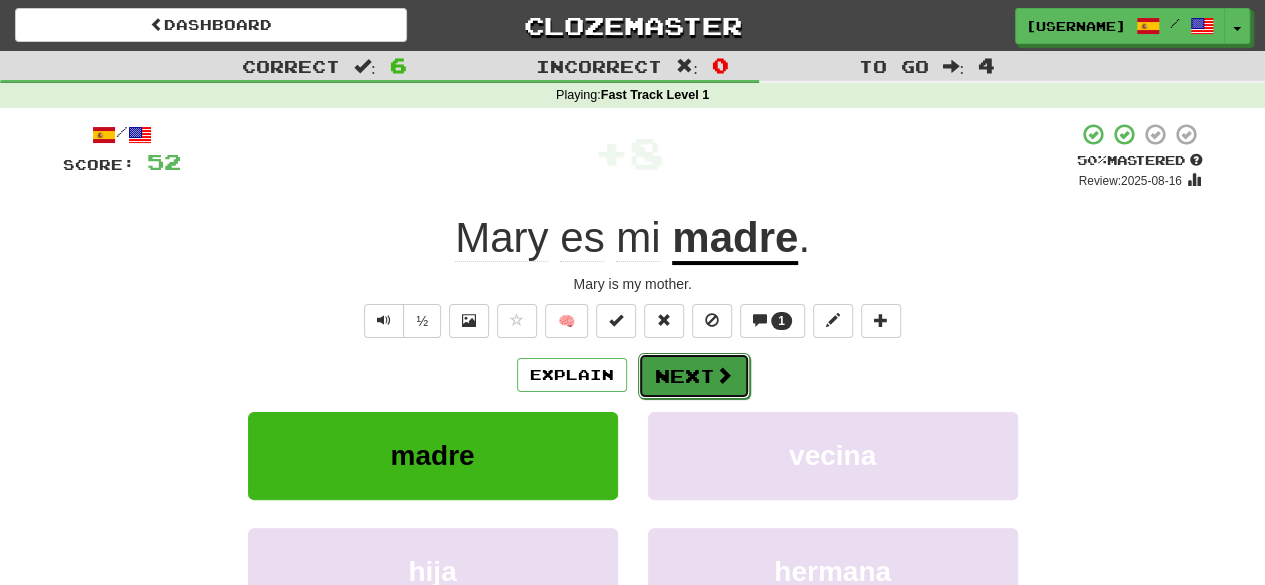 click at bounding box center [724, 375] 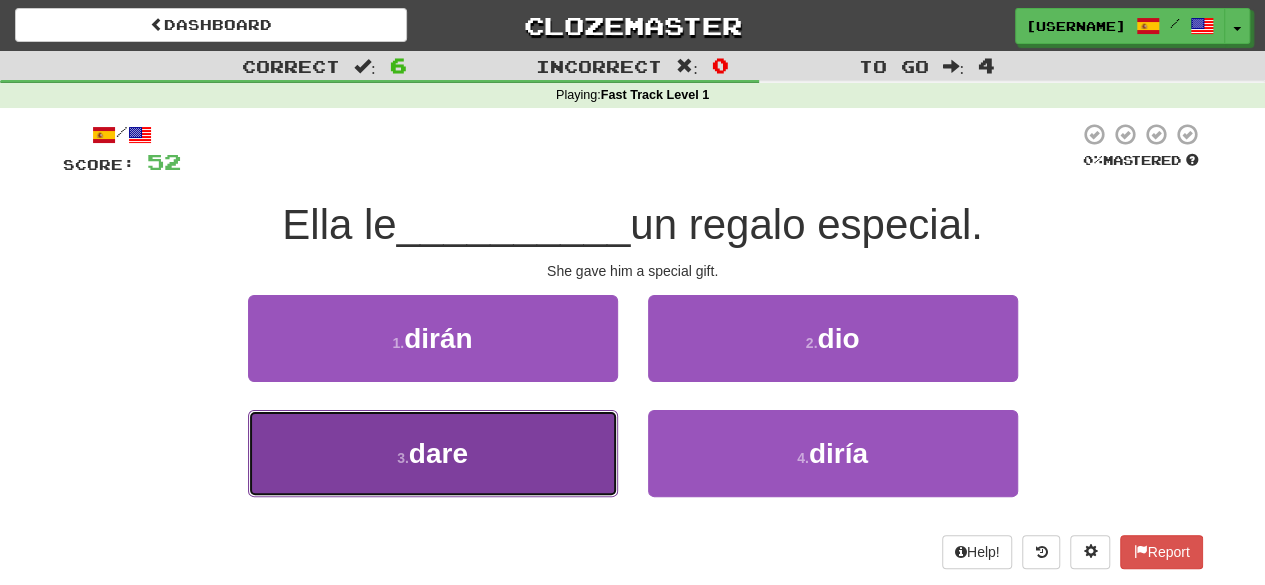 click on "3 .  dare" at bounding box center (433, 453) 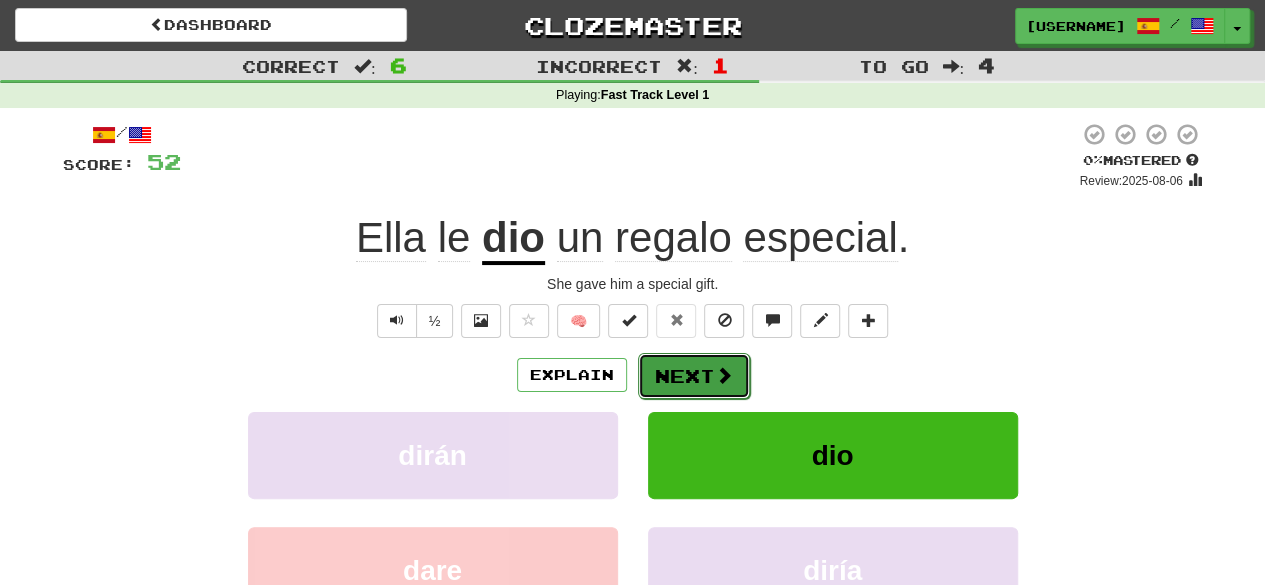 click at bounding box center (724, 375) 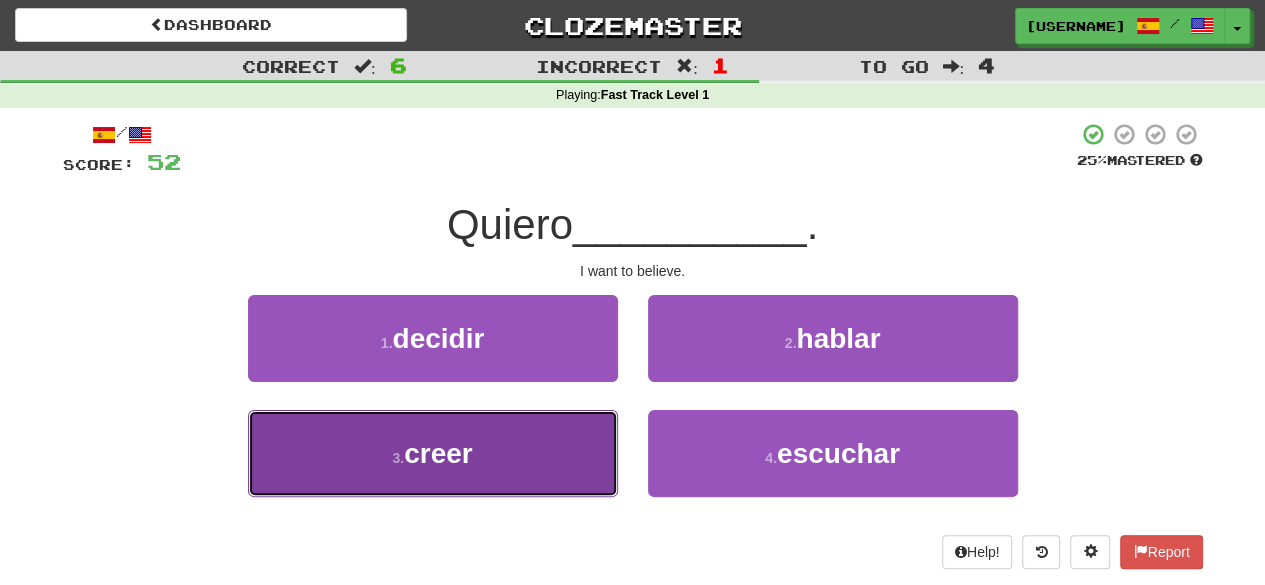 click on "3 .  creer" at bounding box center [433, 453] 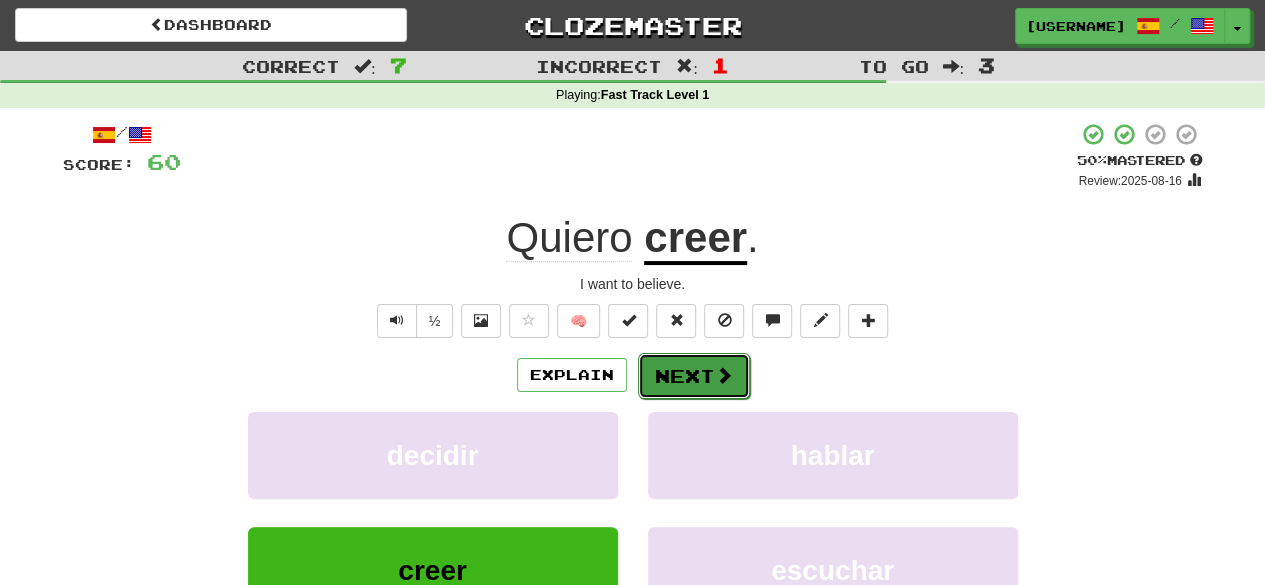 click on "Next" at bounding box center [694, 376] 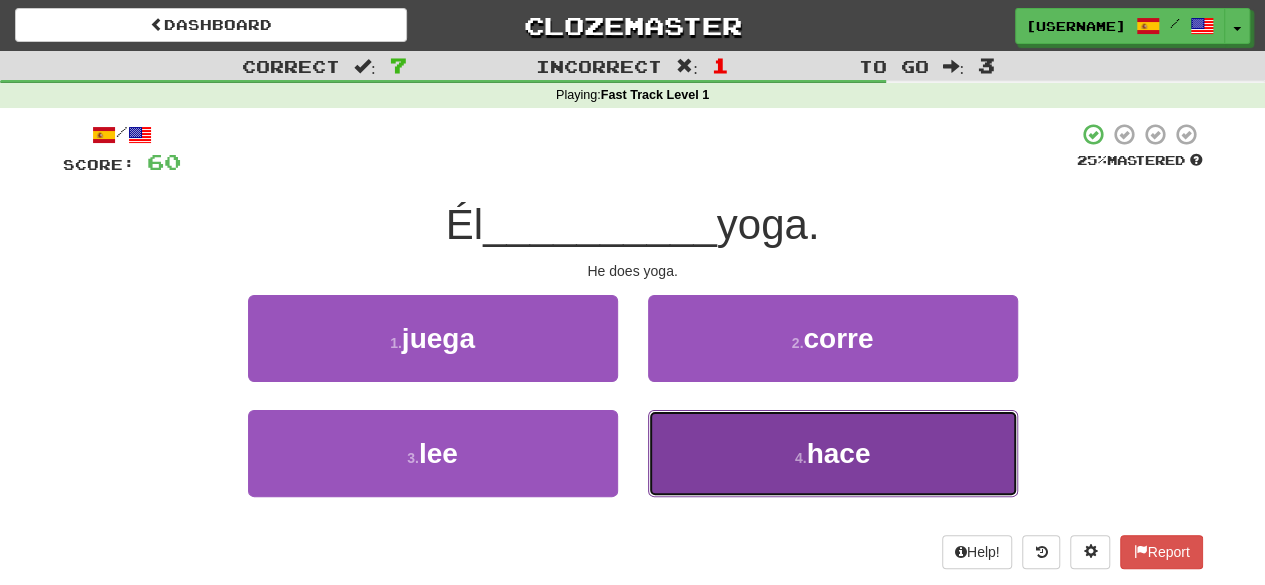 click on "4 .  hace" at bounding box center (833, 453) 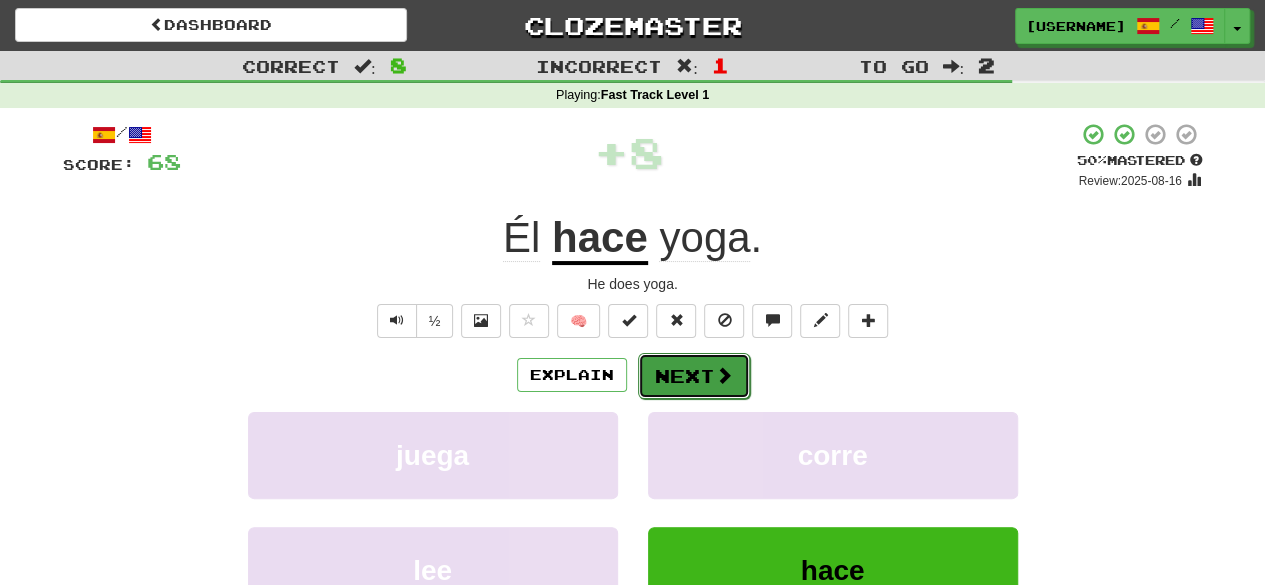 click on "Next" at bounding box center (694, 376) 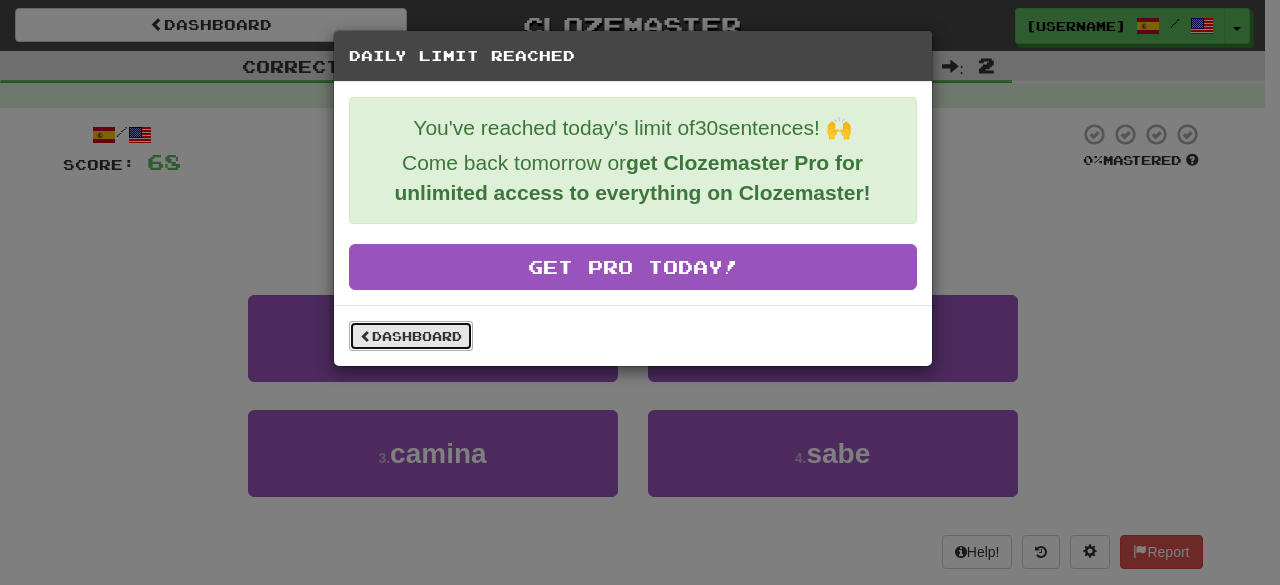 click on "Dashboard" at bounding box center [411, 336] 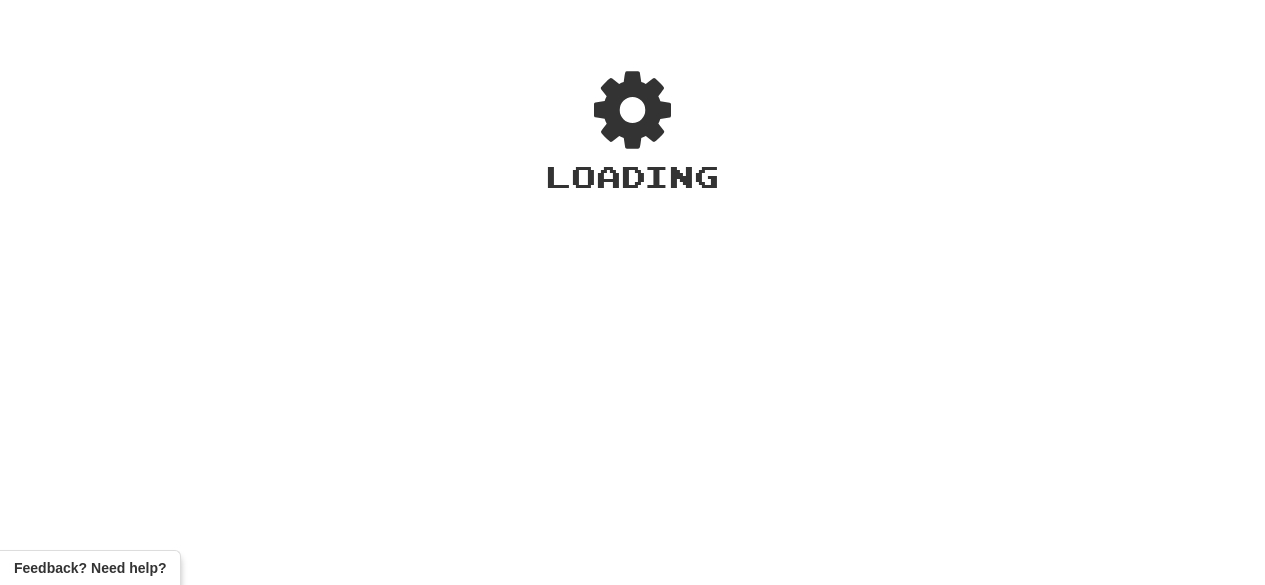 scroll, scrollTop: 0, scrollLeft: 0, axis: both 